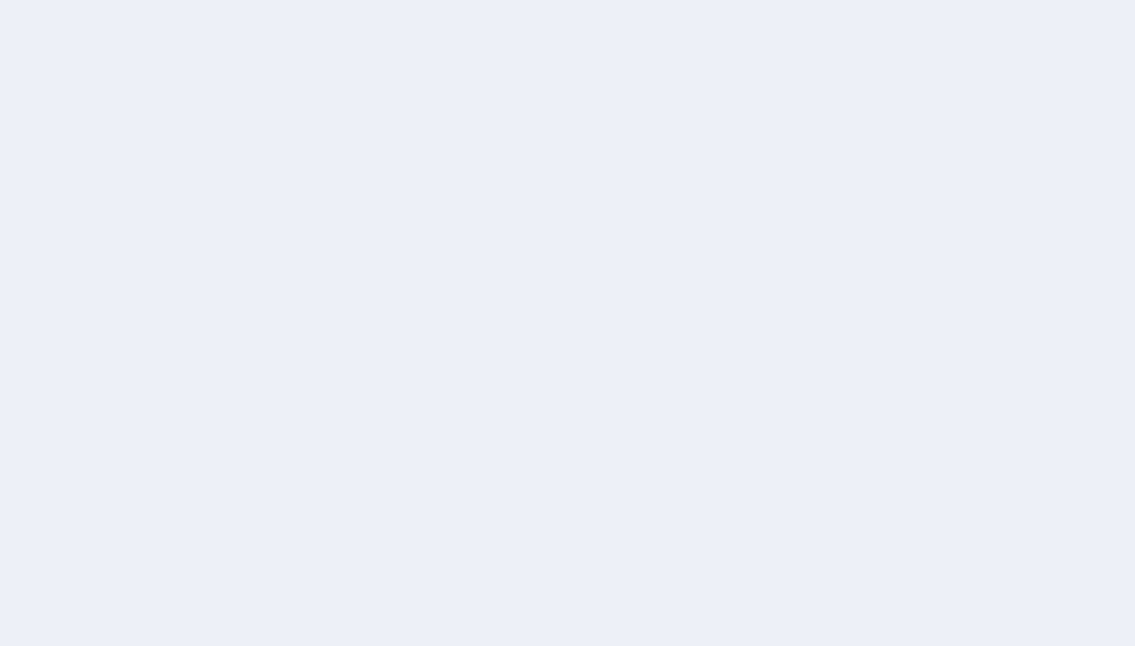 scroll, scrollTop: 0, scrollLeft: 0, axis: both 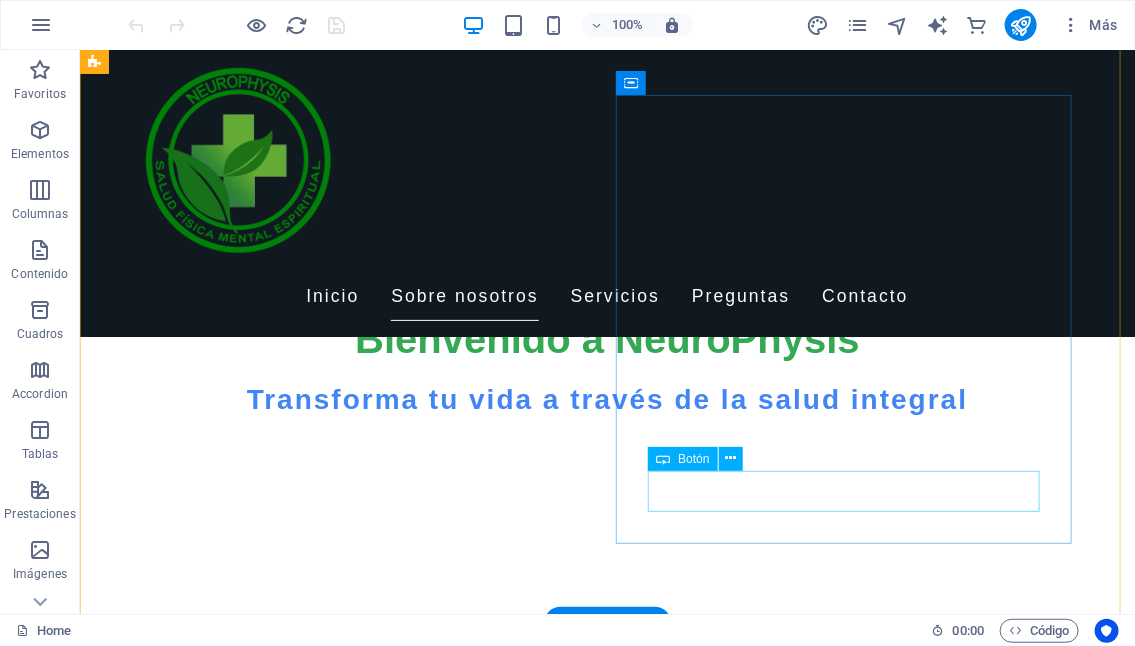 click on "Conocenos más" at bounding box center [567, 1526] 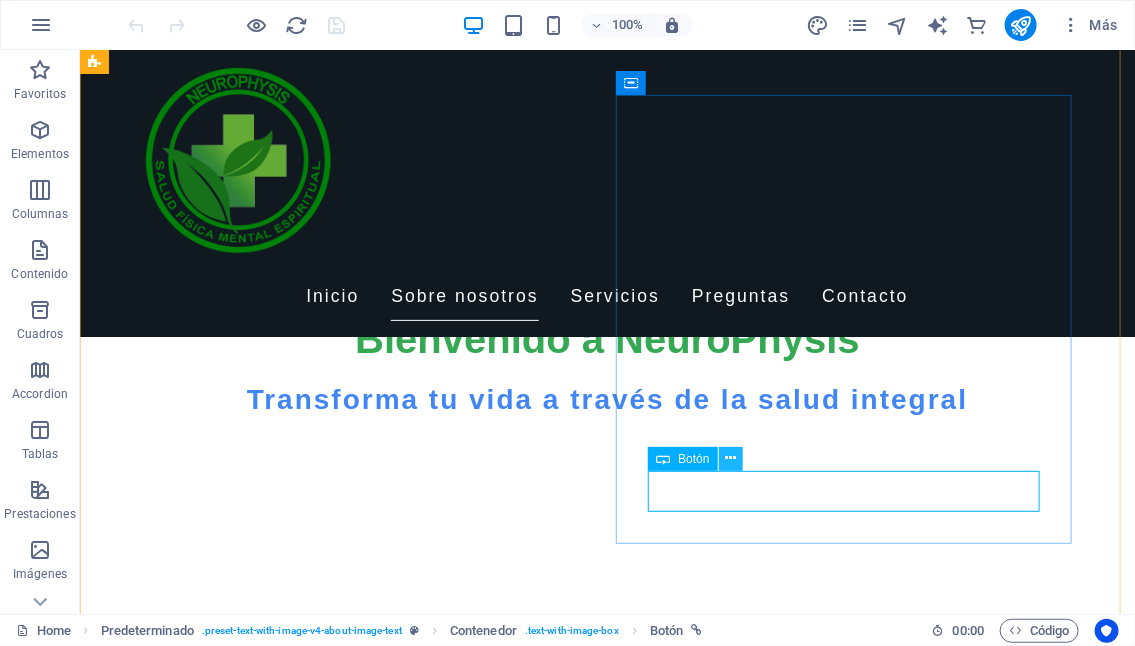 click at bounding box center [730, 458] 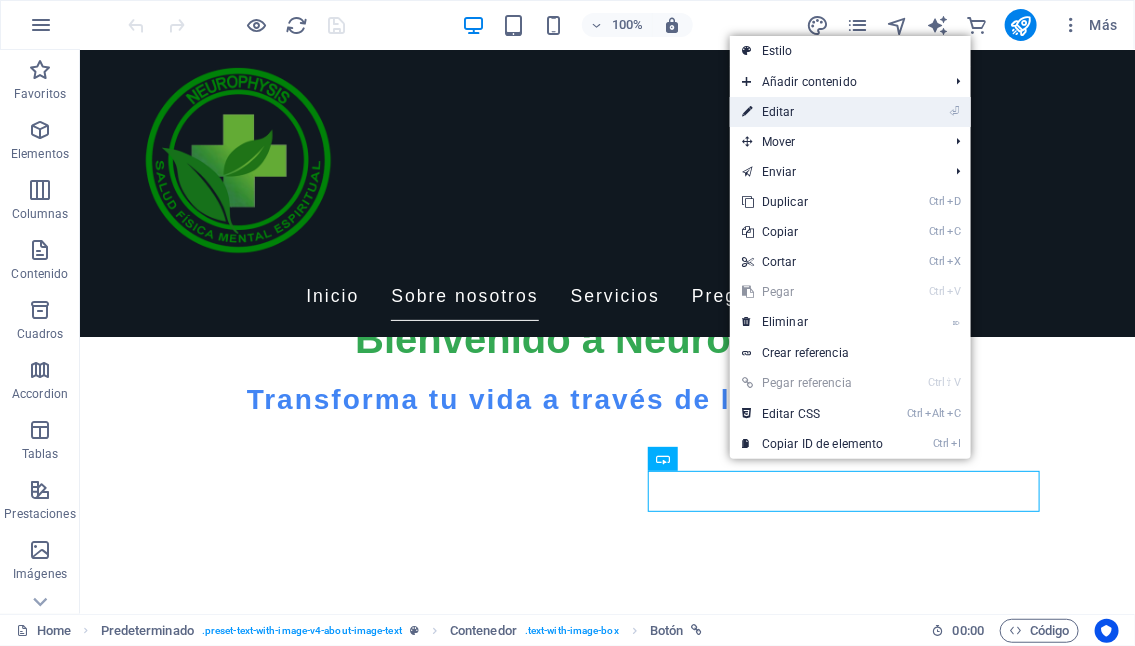 click on "⏎  Editar" at bounding box center [813, 112] 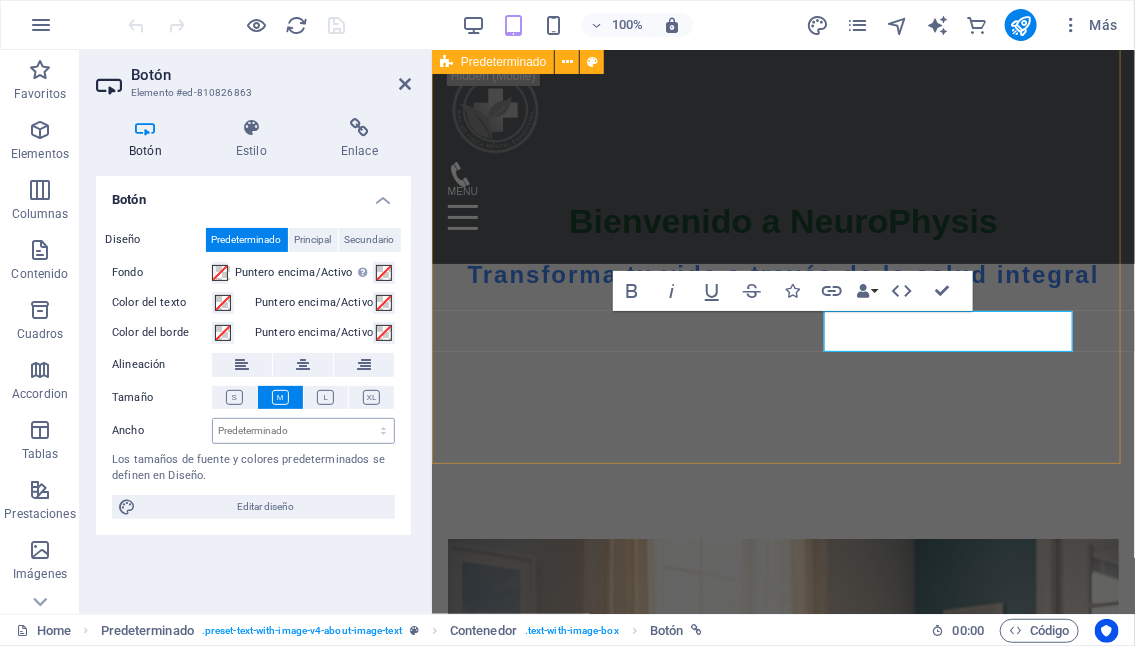 scroll, scrollTop: 825, scrollLeft: 0, axis: vertical 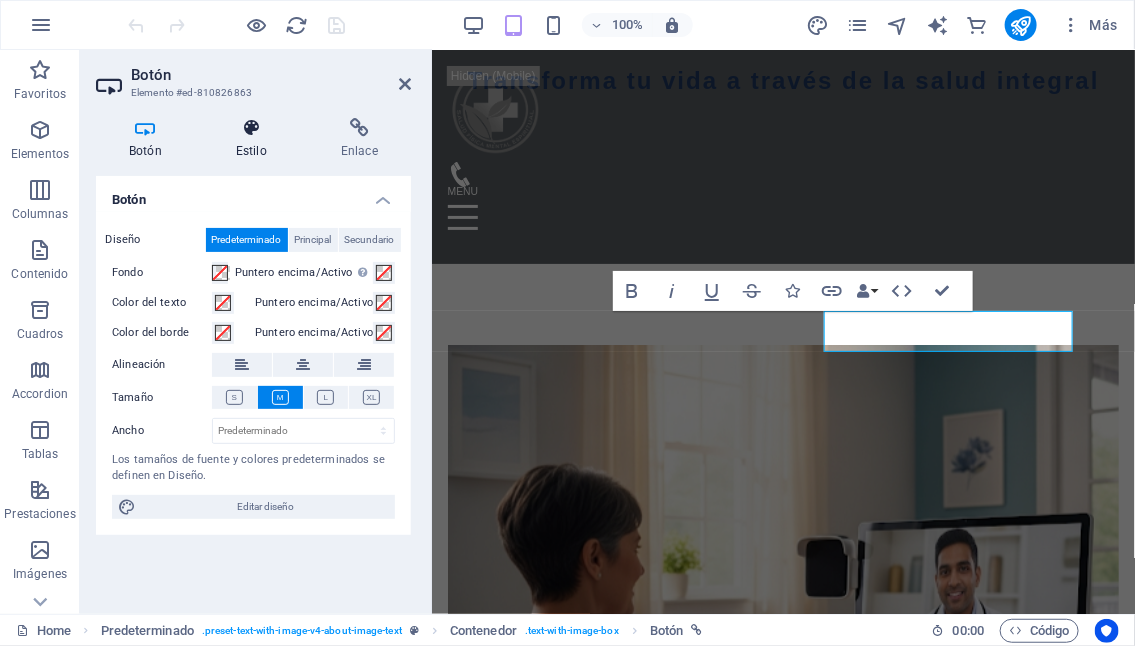 click at bounding box center (251, 128) 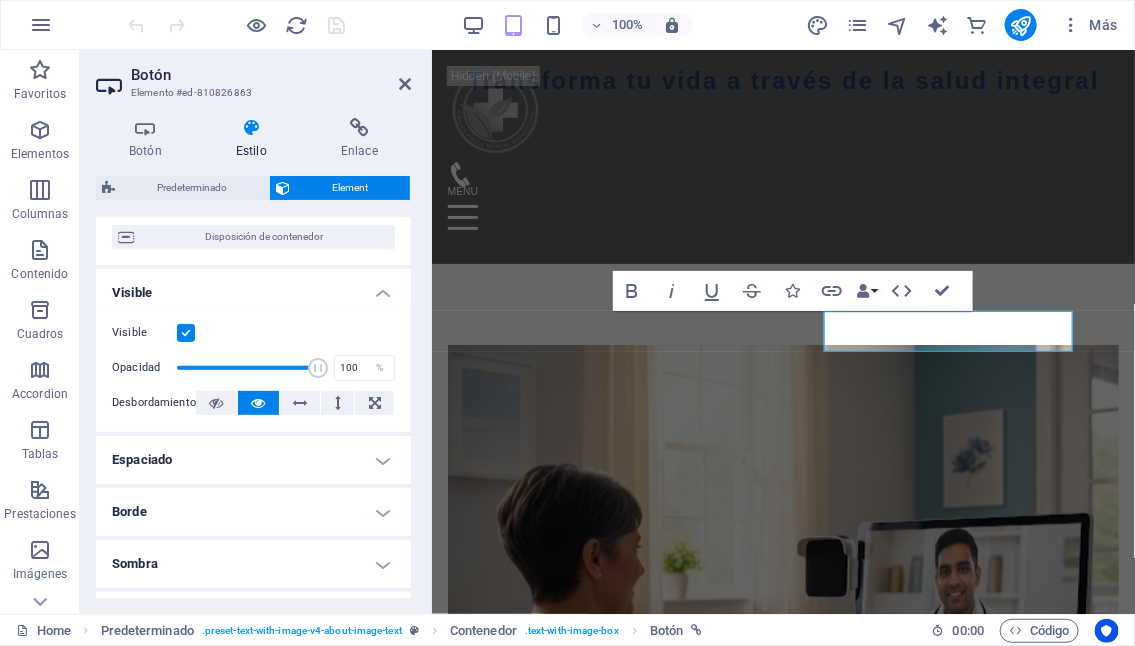 scroll, scrollTop: 0, scrollLeft: 0, axis: both 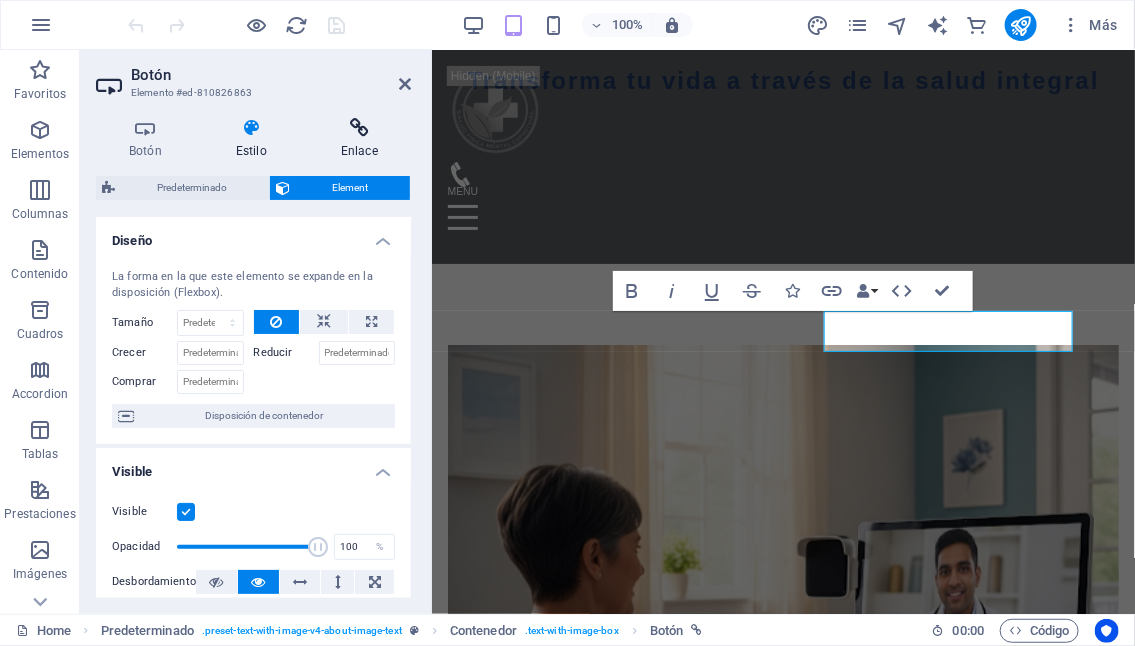 click at bounding box center (359, 128) 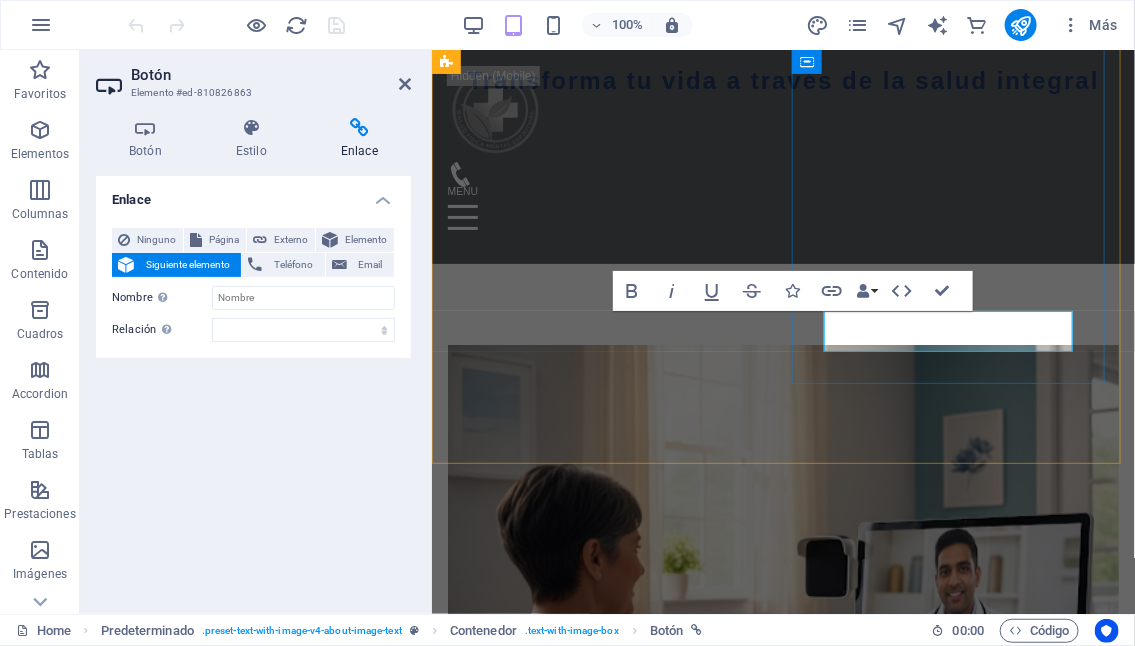 click on "Conocenos más" at bounding box center (554, 1364) 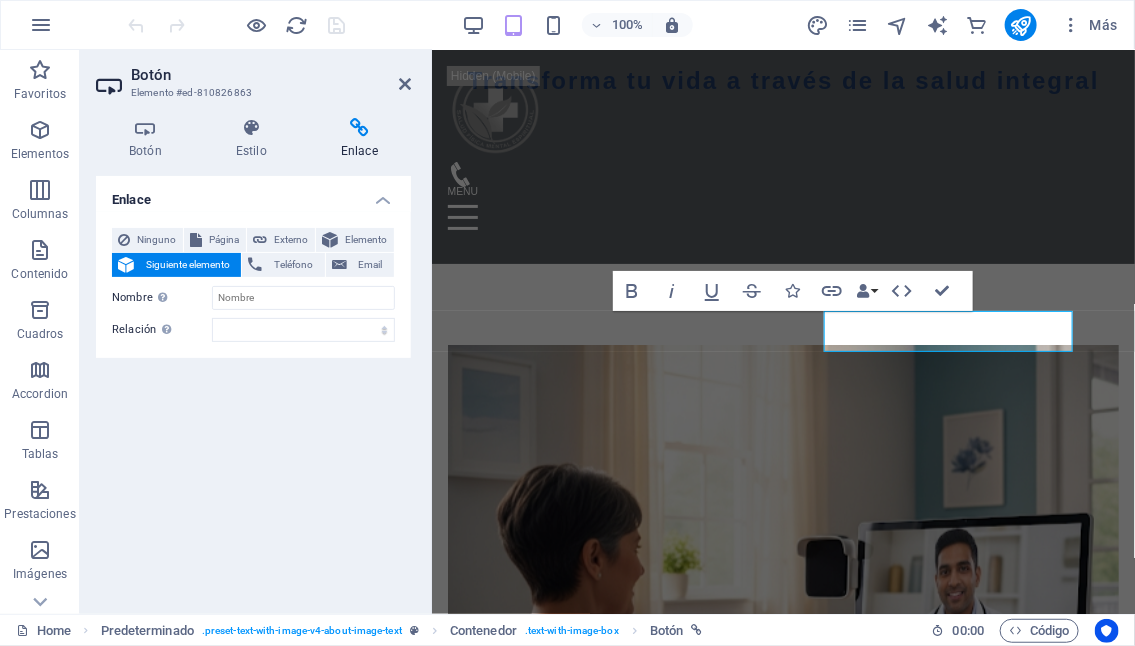 click on "Enlace" at bounding box center [253, 194] 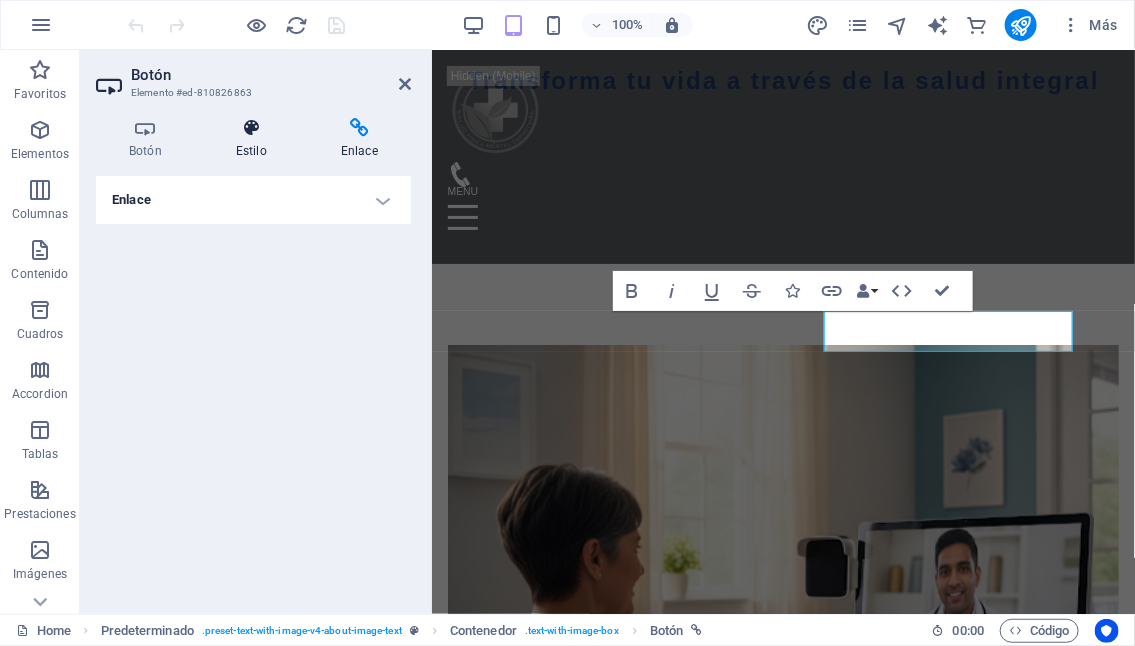 click at bounding box center (251, 128) 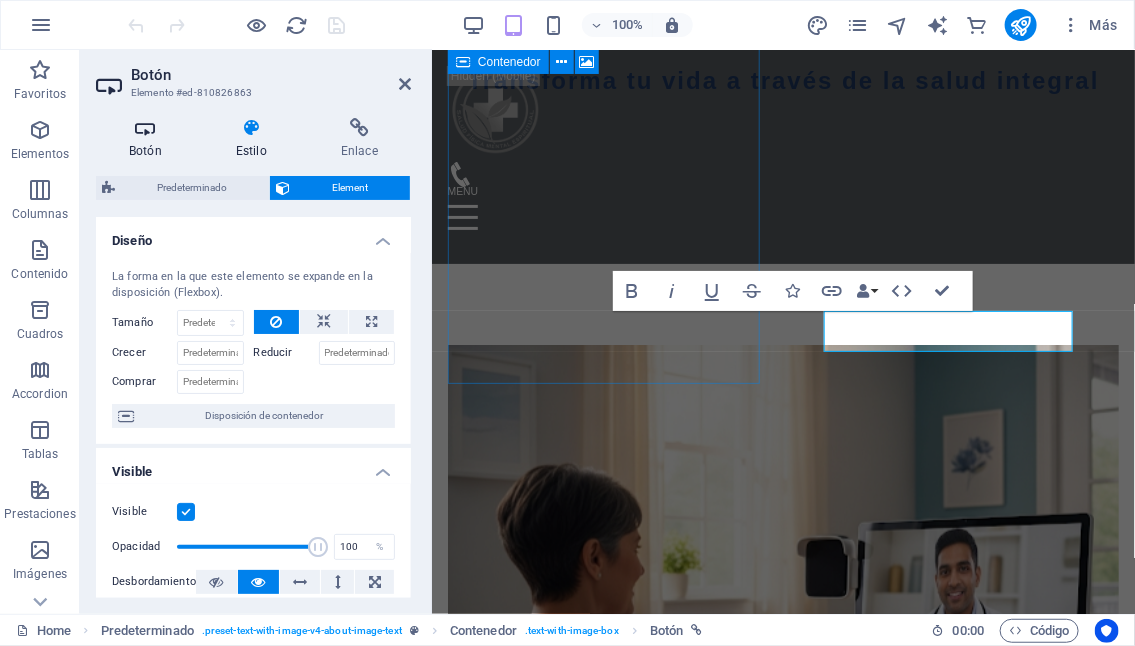 click at bounding box center [145, 128] 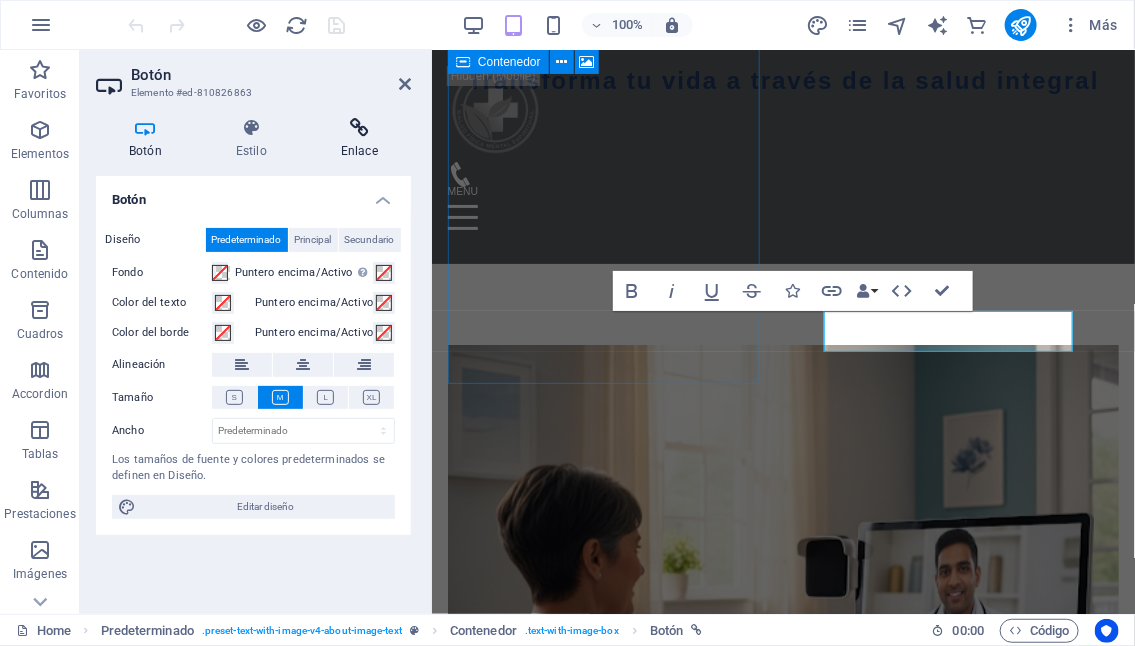 click at bounding box center [359, 128] 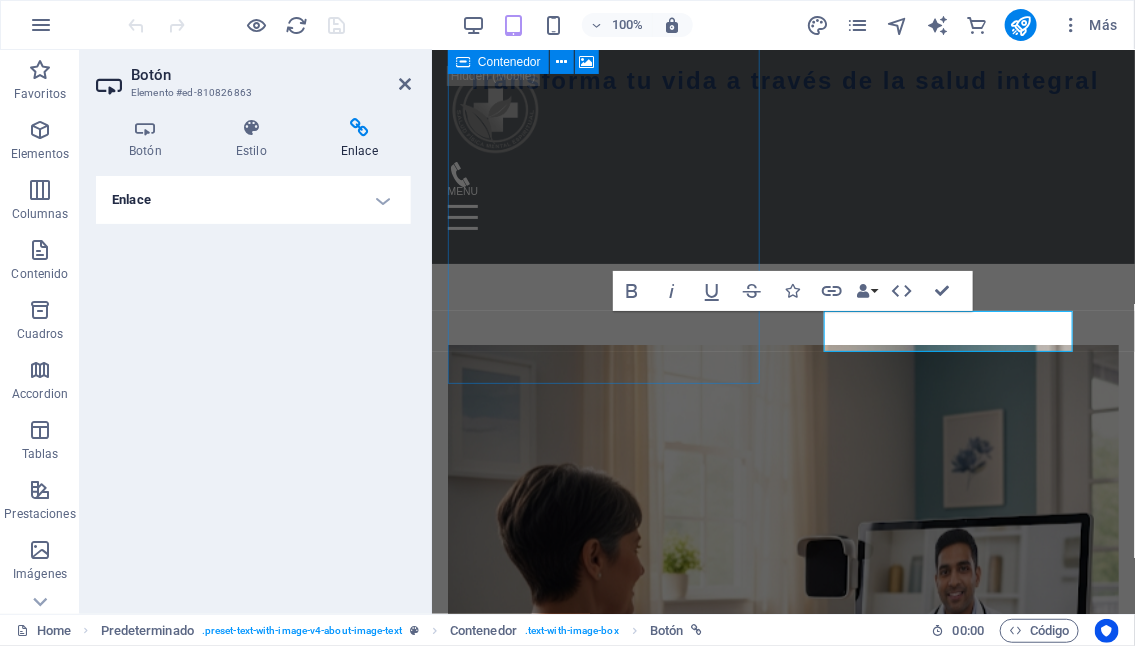 click on "Enlace" at bounding box center (253, 200) 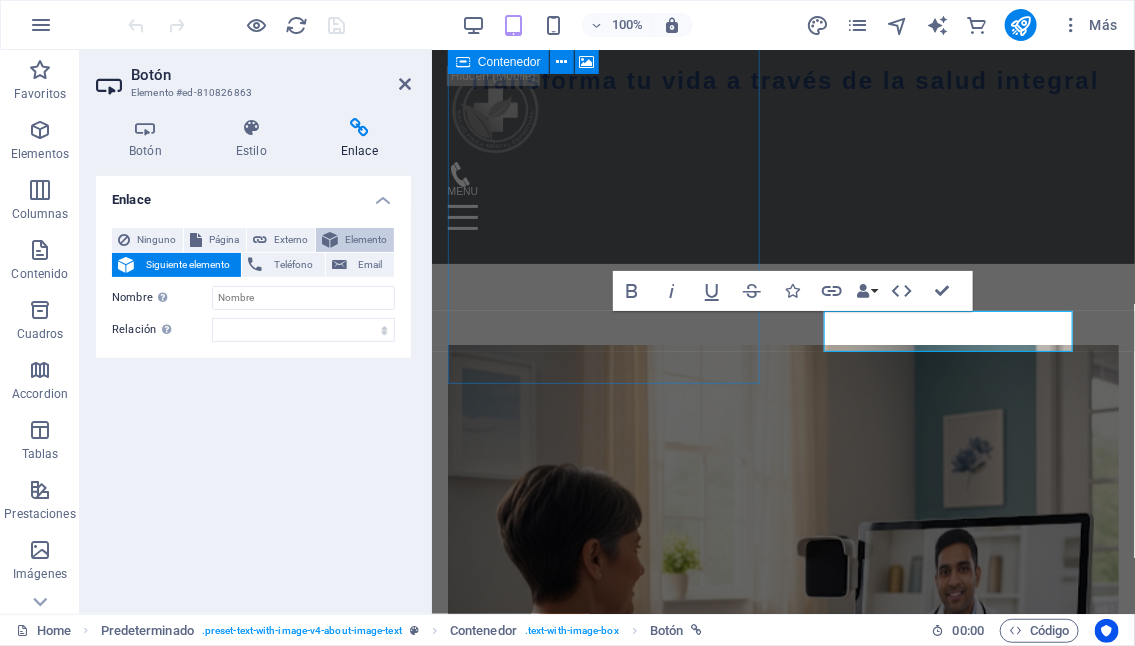 click on "Elemento" at bounding box center (366, 240) 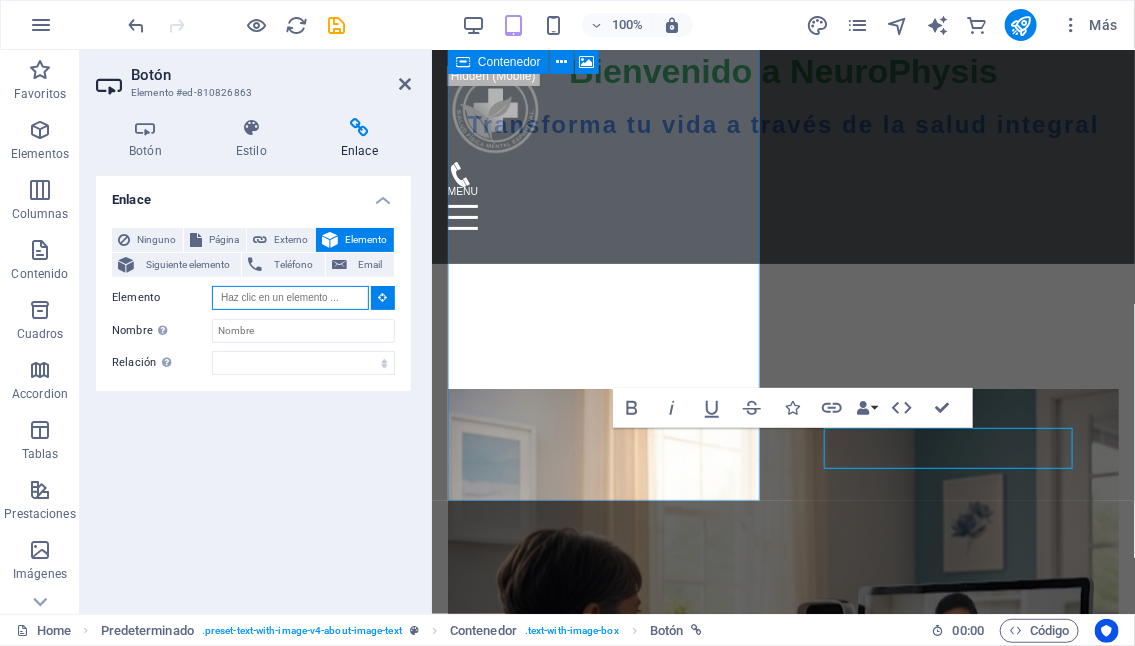 scroll, scrollTop: 697, scrollLeft: 0, axis: vertical 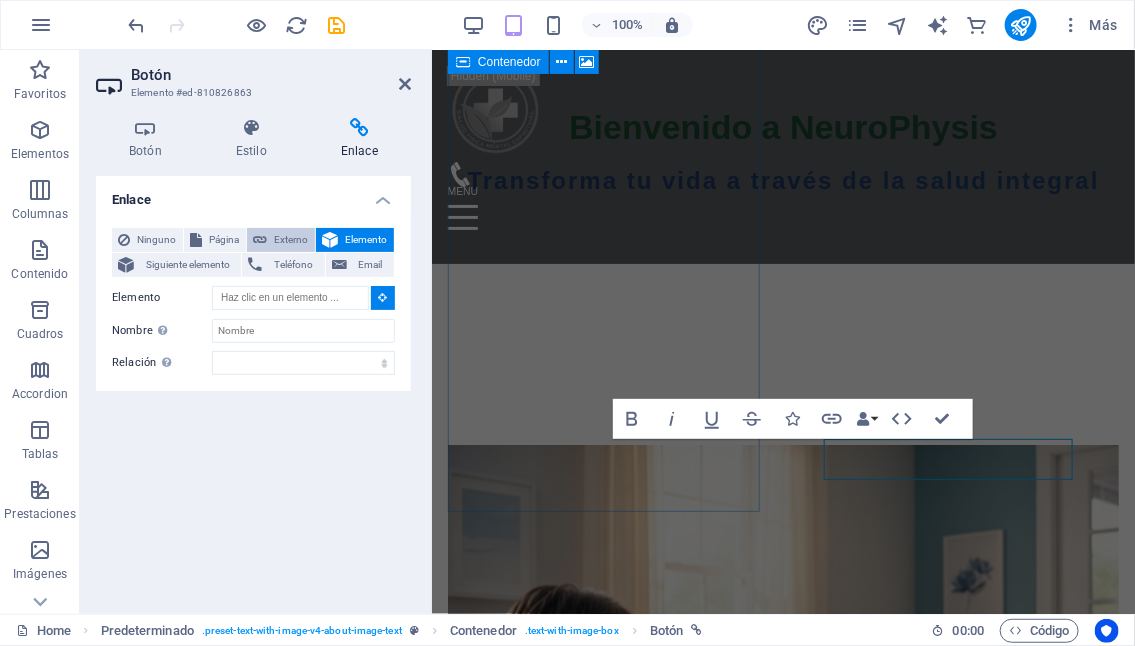 click on "Externo" at bounding box center (291, 240) 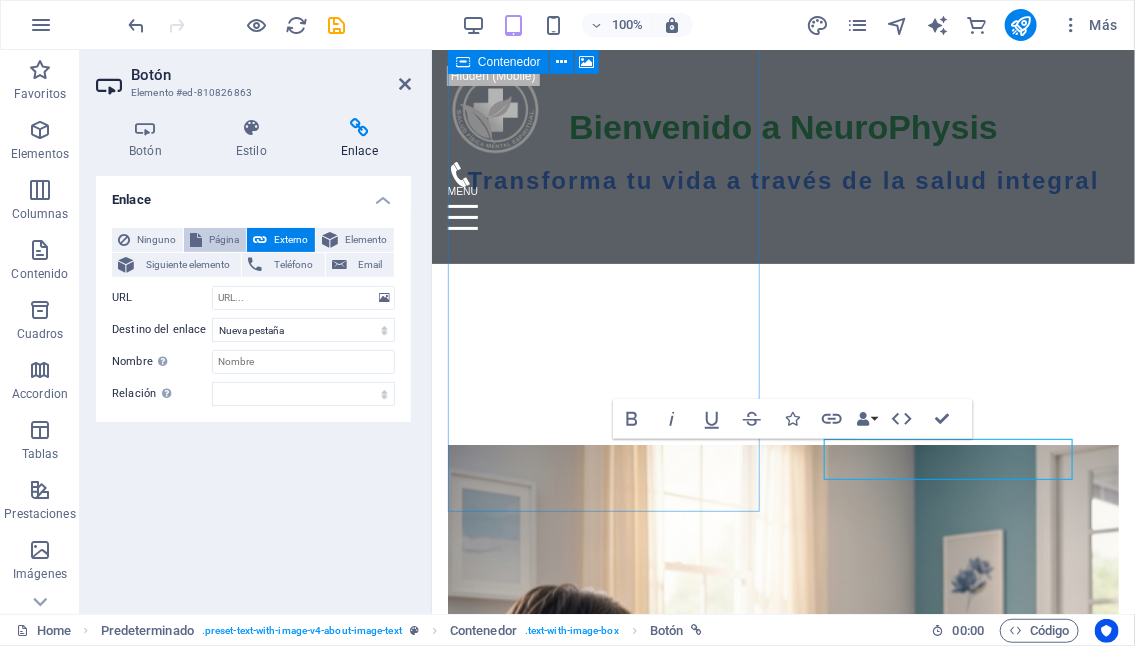 click on "Página" at bounding box center [224, 240] 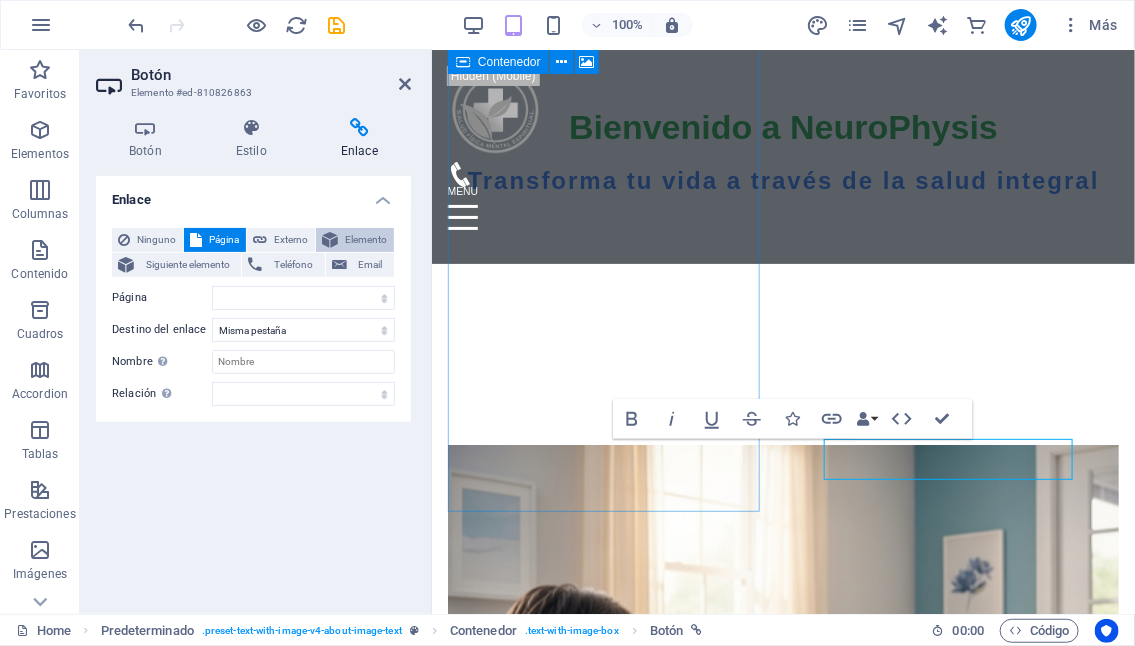 click on "Elemento" at bounding box center (366, 240) 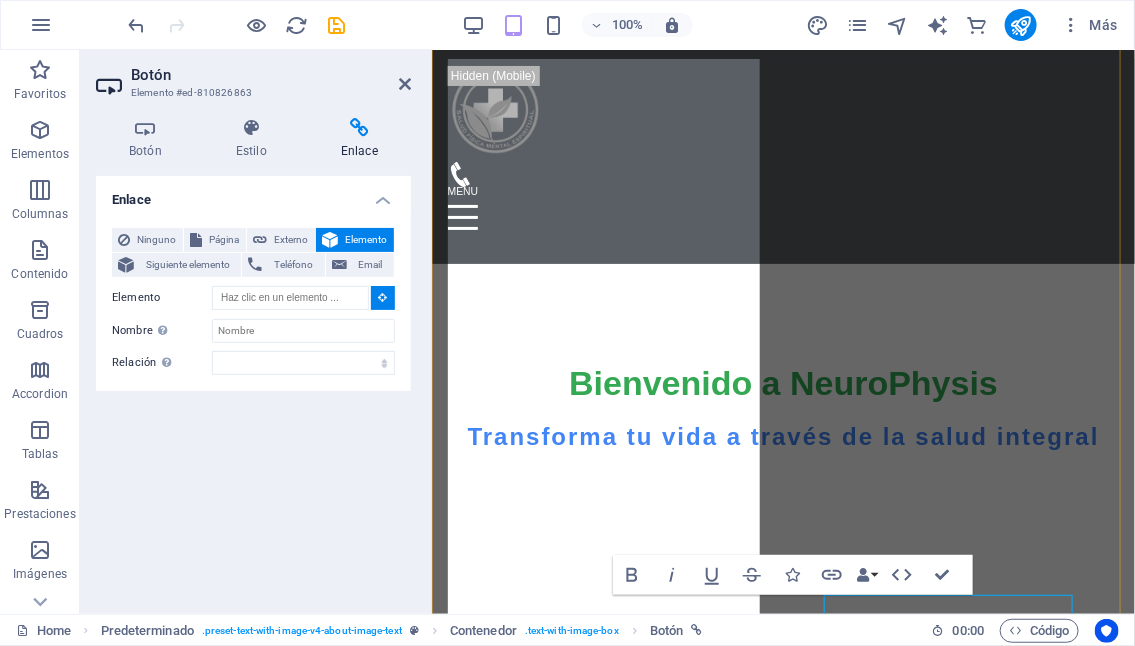 scroll, scrollTop: 741, scrollLeft: 0, axis: vertical 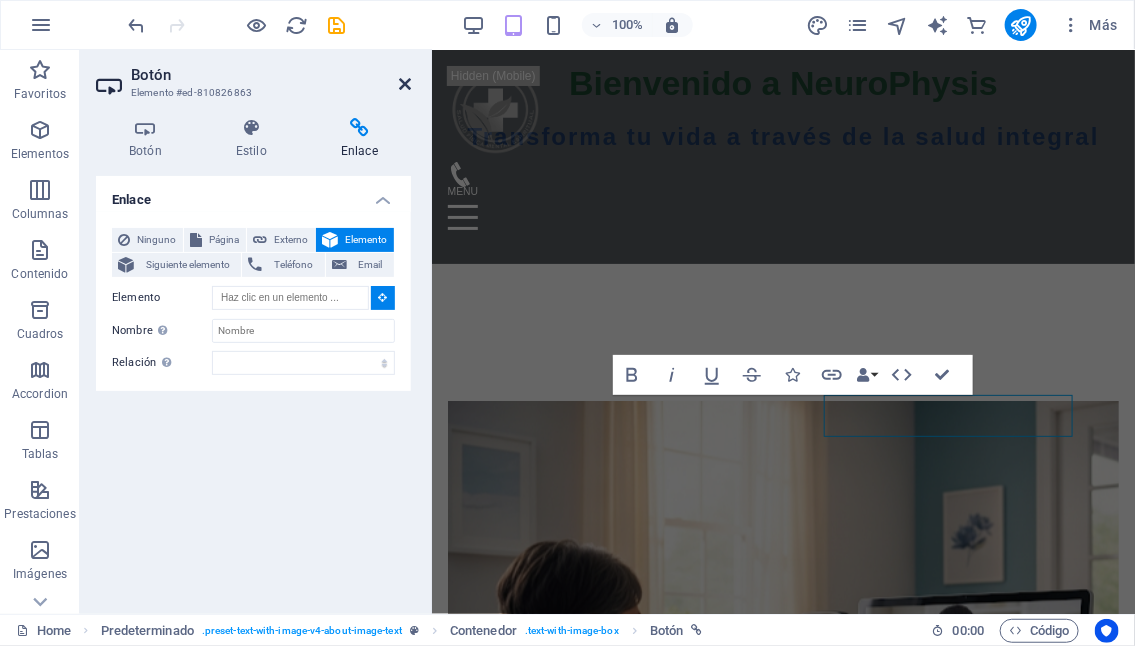 click at bounding box center (405, 84) 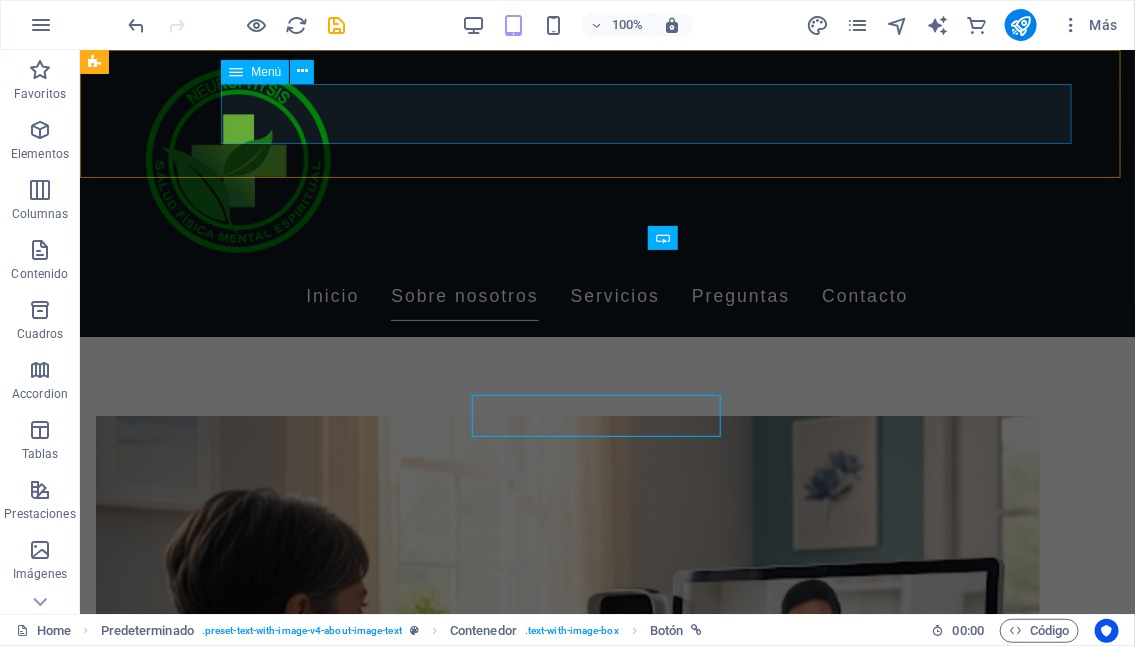scroll, scrollTop: 743, scrollLeft: 0, axis: vertical 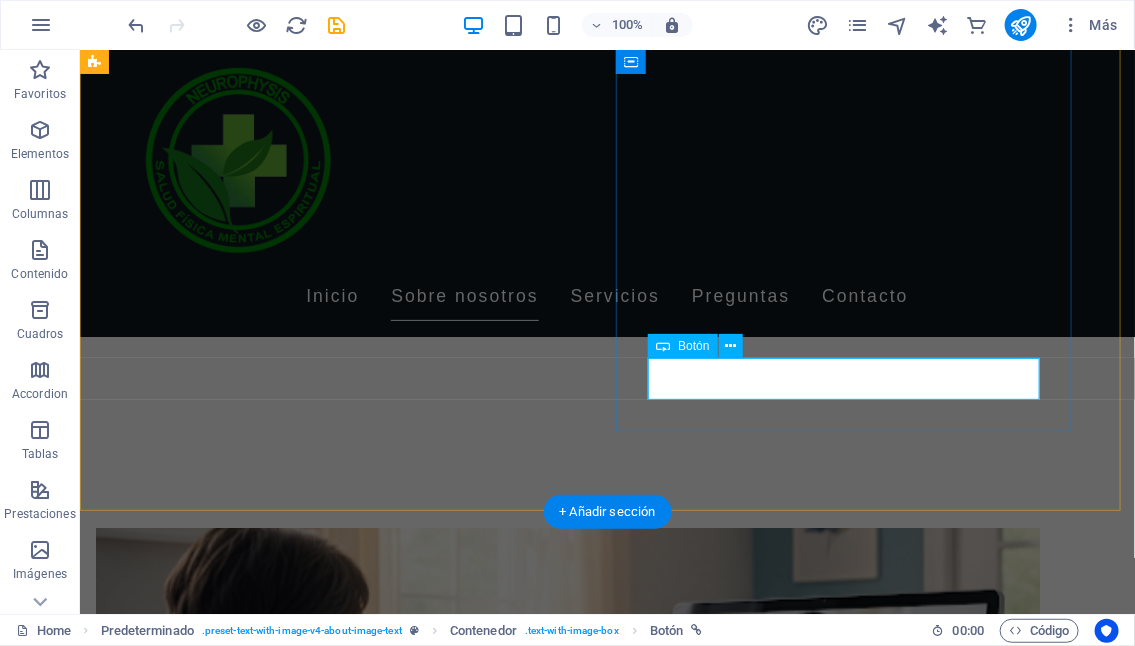 click on "Conocenos más" at bounding box center (567, 1387) 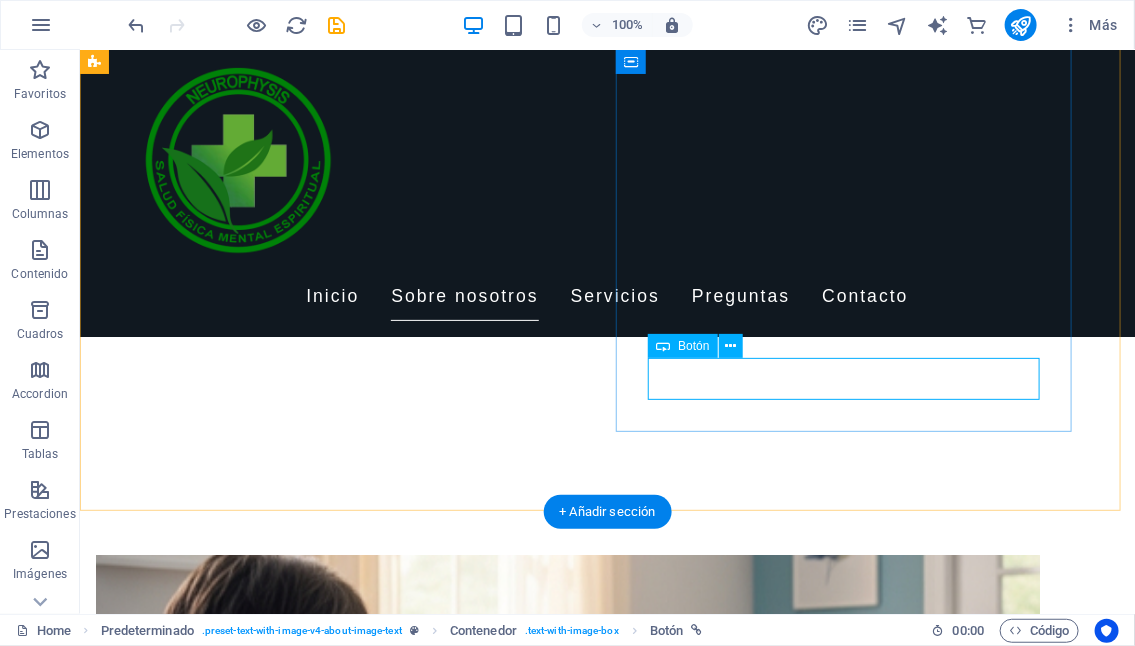 click on "Conocenos más" at bounding box center [567, 1414] 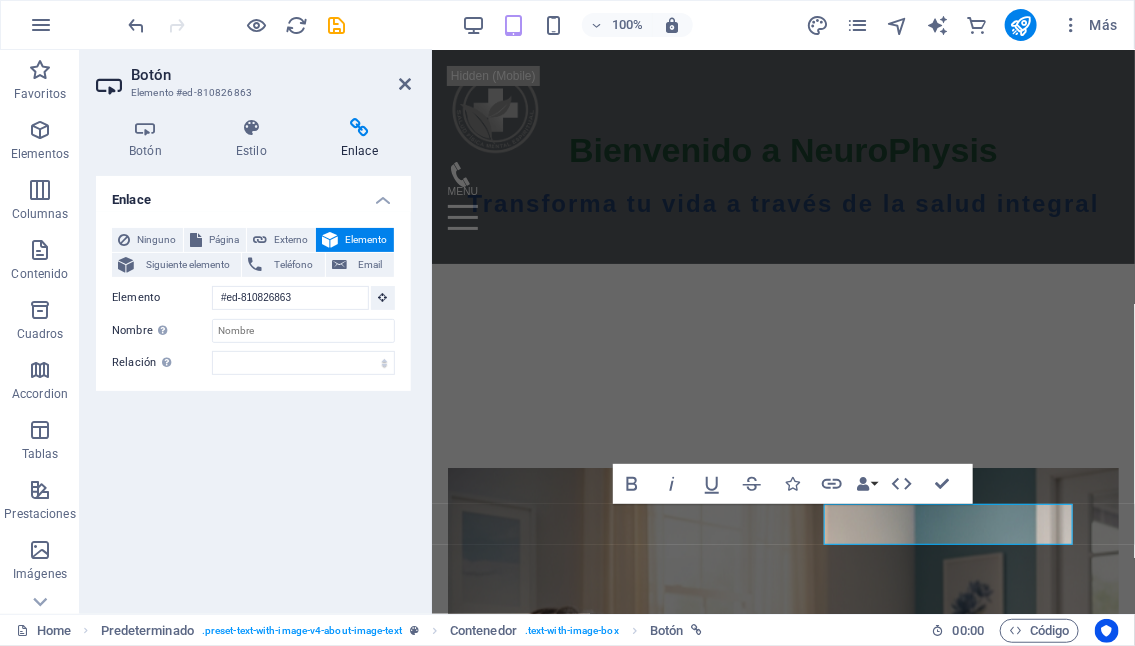 scroll, scrollTop: 633, scrollLeft: 0, axis: vertical 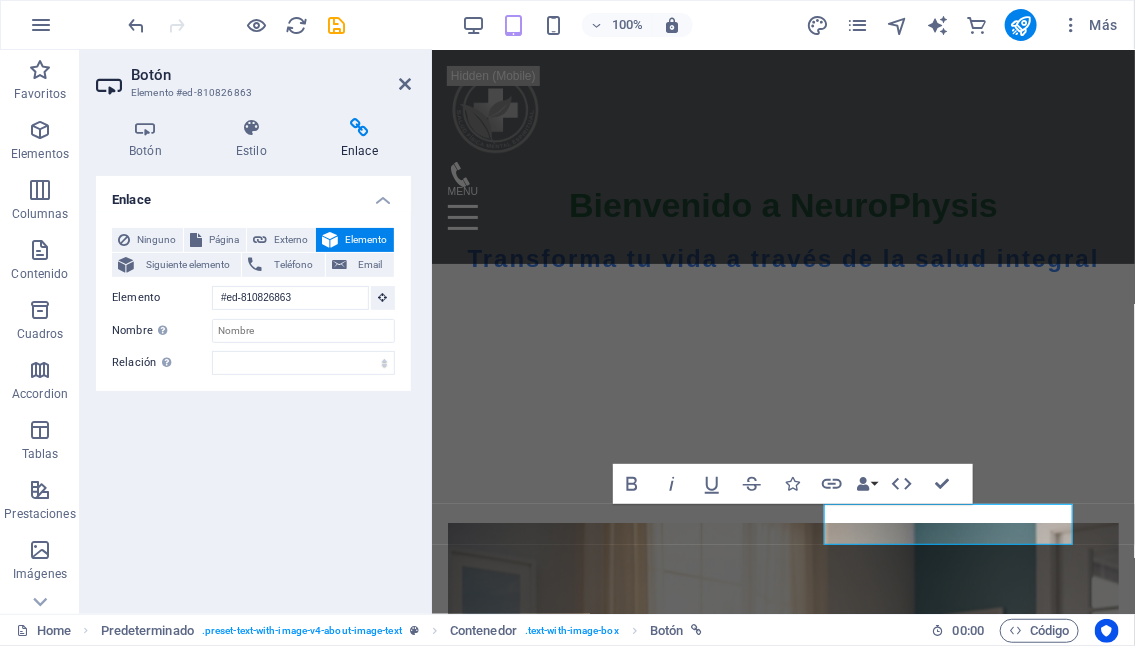 click on "Enlace Ninguno Página Externo Elemento Siguiente elemento Teléfono Email Página Home Subpage Legal Notice Privacy Elemento #ed-810826863
URL Teléfono Email Destino del enlace Nueva pestaña Misma pestaña Superposición Nombre Una descripción adicional del enlace no debería ser igual al texto del enlace. El título suele mostrarse como un texto de información cuando se mueve el ratón por encima del elemento. Déjalo en blanco en caso de dudas. Relación Define la  relación de este enlace con el destino del enlace . Por ejemplo, el valor "nofollow" indica a los buscadores que no sigan al enlace. Puede dejarse vacío. alternativo autor marcador externo ayuda licencia siguiente nofollow noreferrer noopener ant buscar etiqueta" at bounding box center [253, 387] 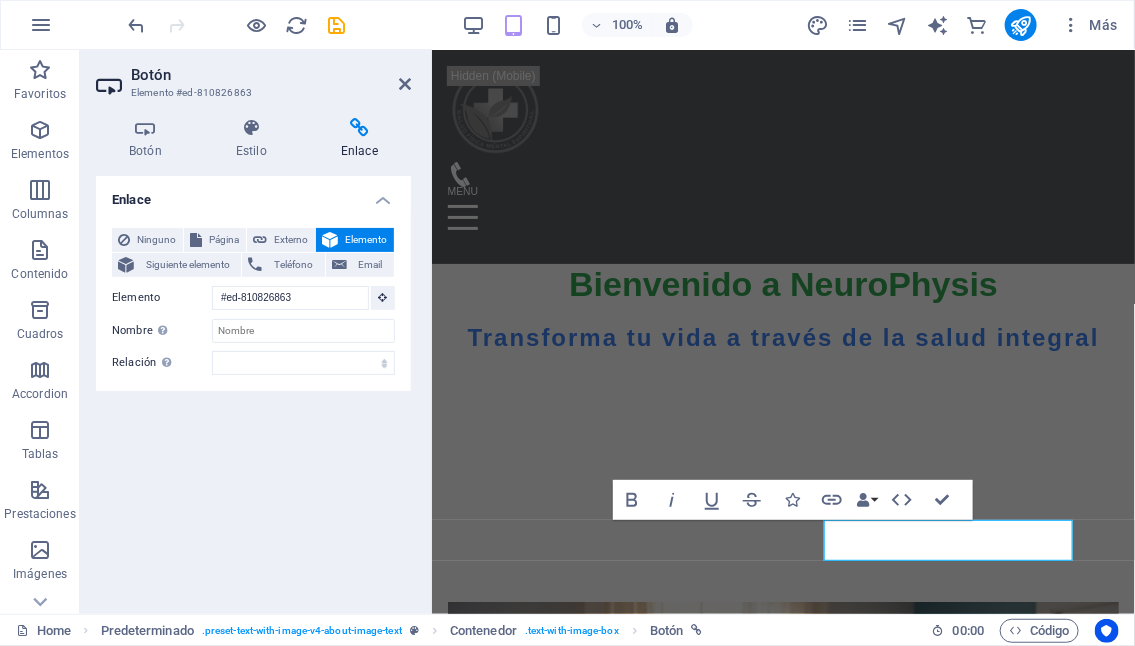 scroll, scrollTop: 505, scrollLeft: 0, axis: vertical 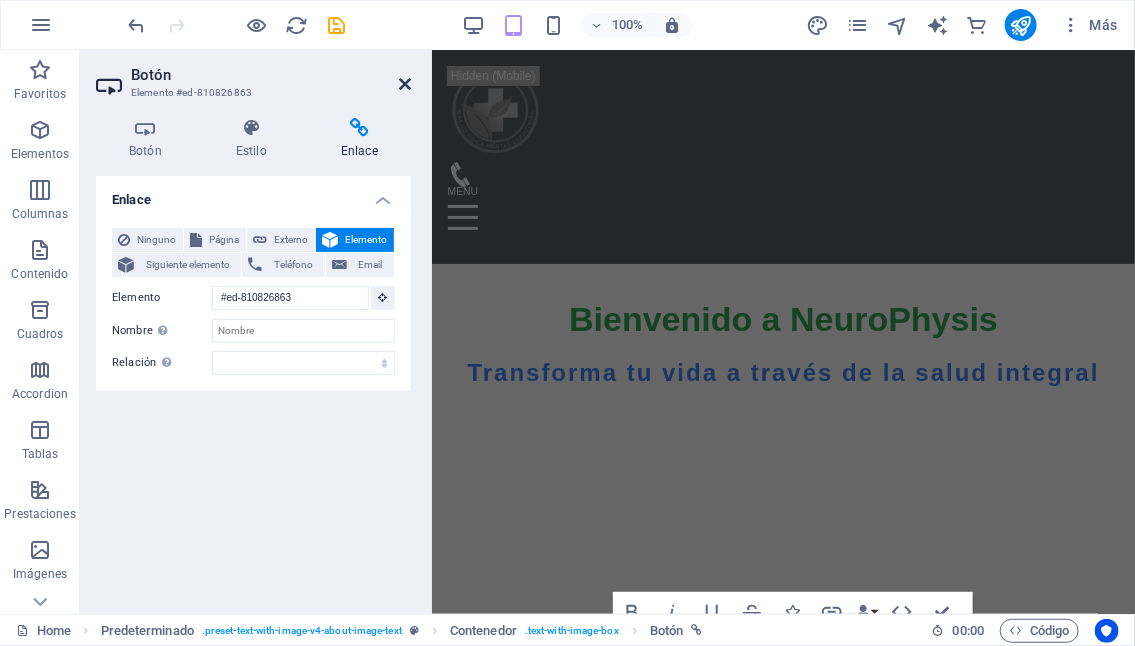 click at bounding box center (405, 84) 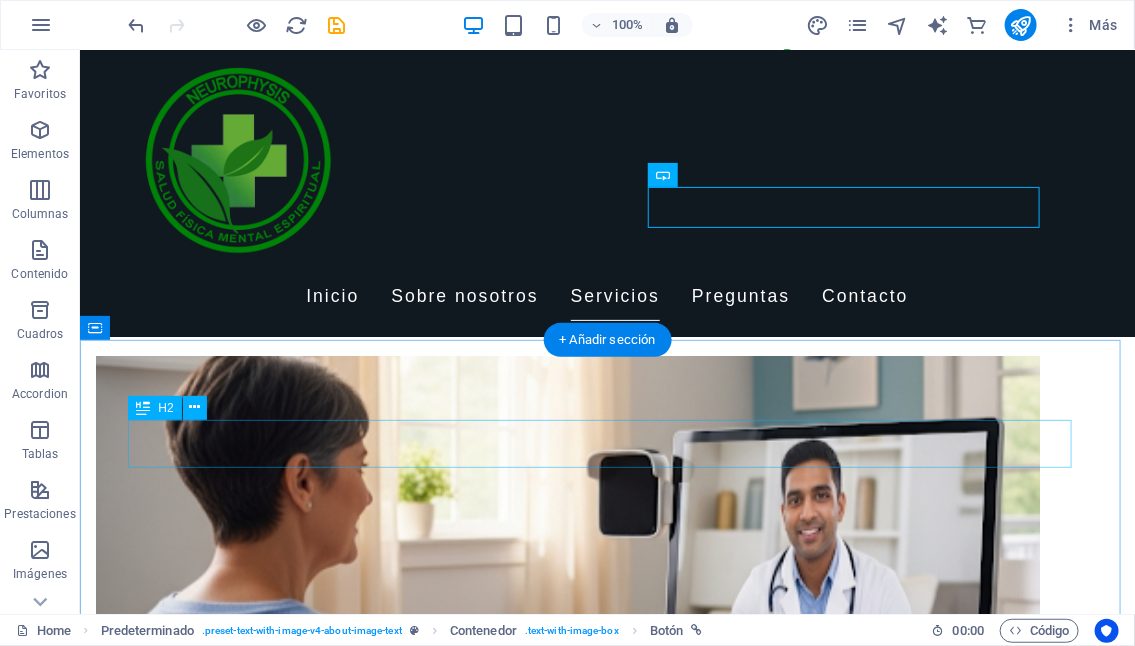 scroll, scrollTop: 1015, scrollLeft: 0, axis: vertical 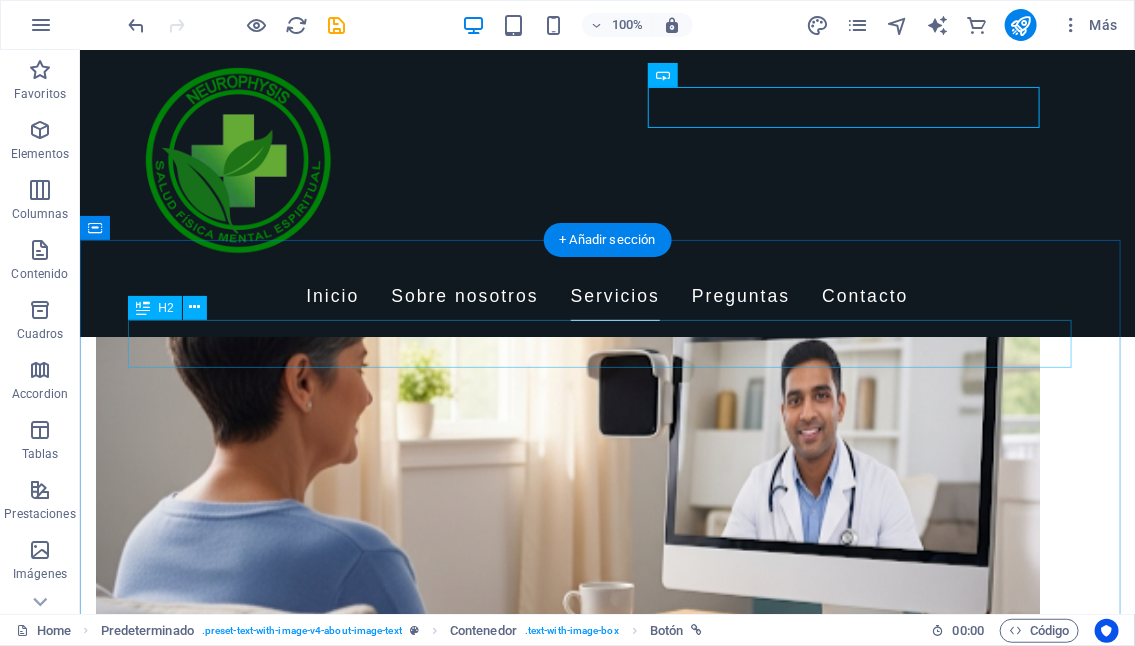 click on "Nuestros Servicios" at bounding box center (607, 1352) 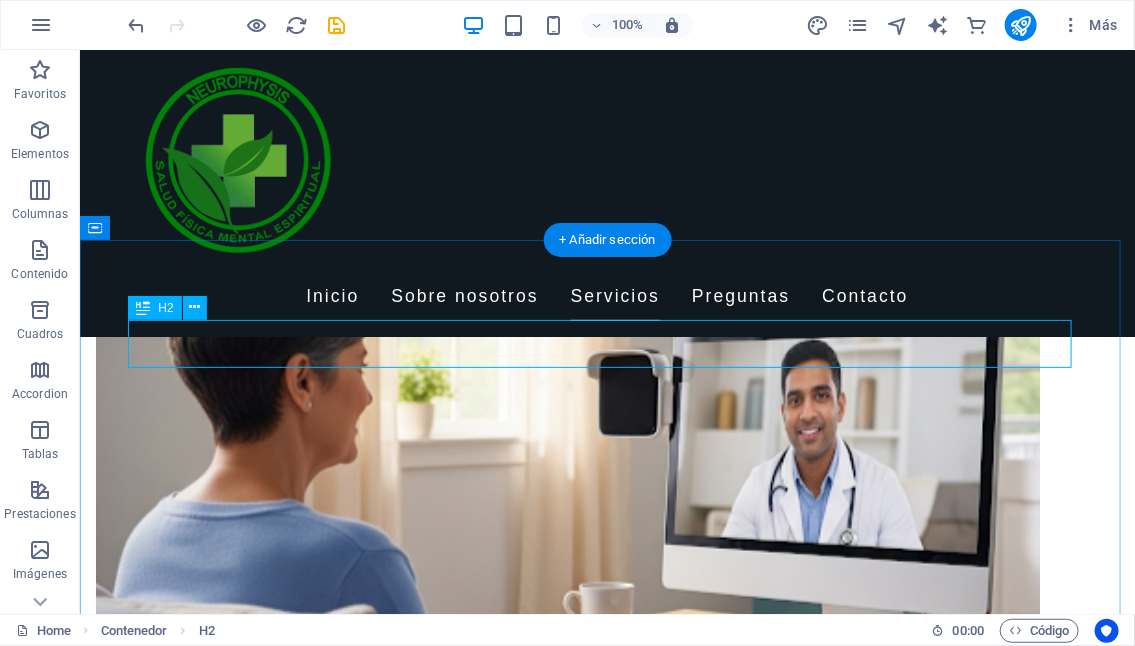 click on "Nuestros Servicios" at bounding box center (607, 1352) 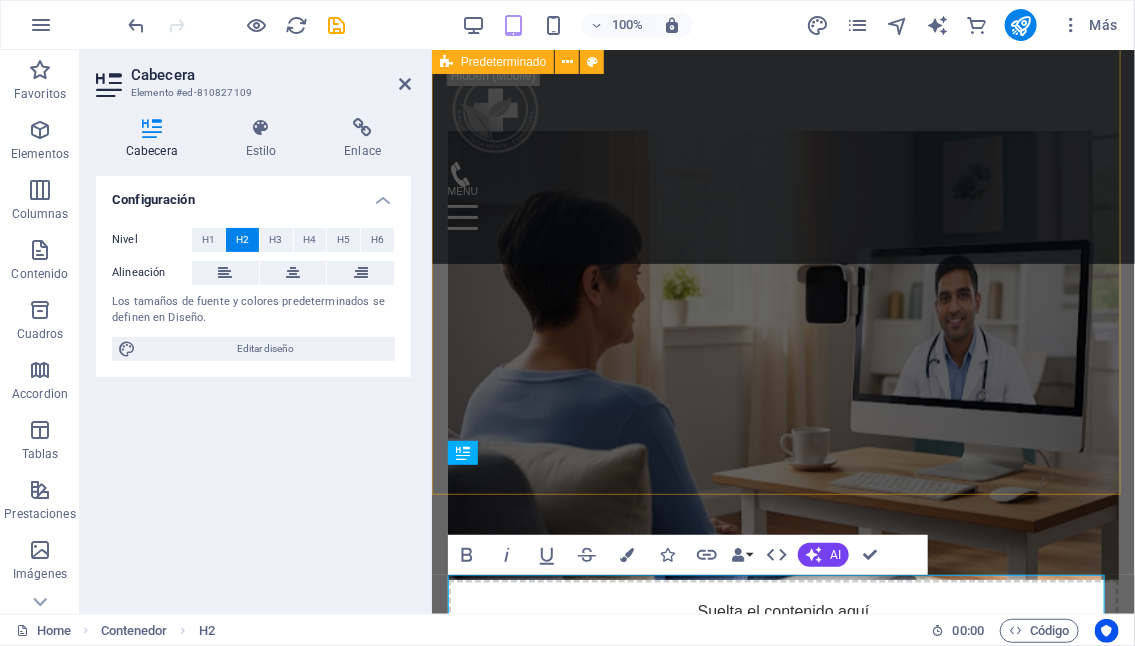 scroll, scrollTop: 905, scrollLeft: 0, axis: vertical 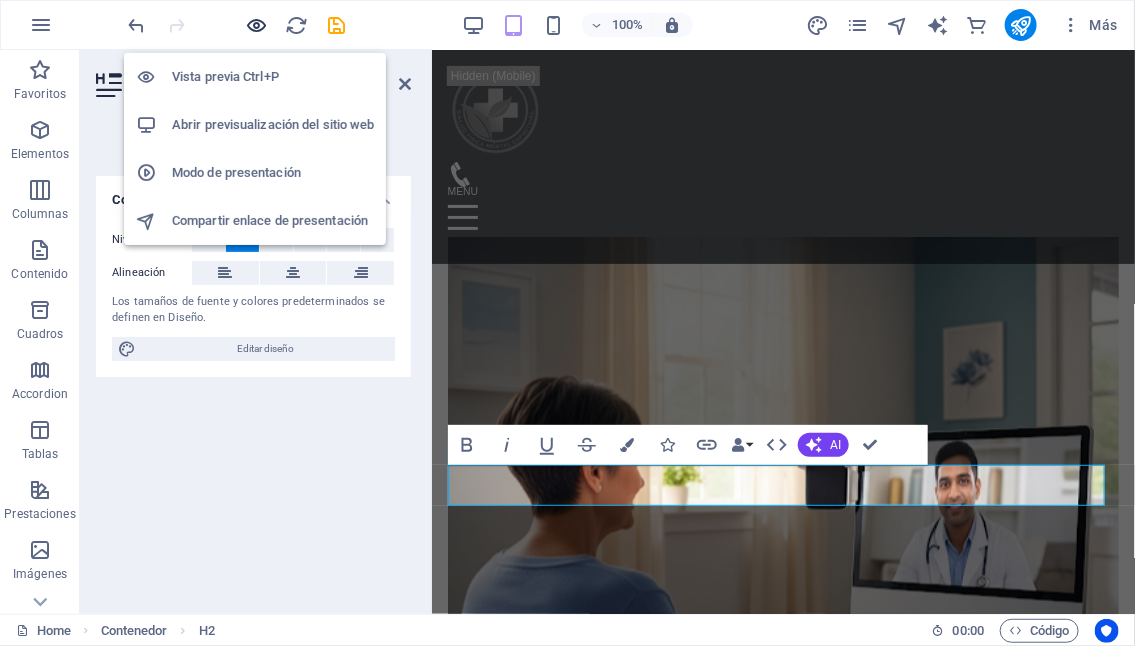 click at bounding box center (257, 25) 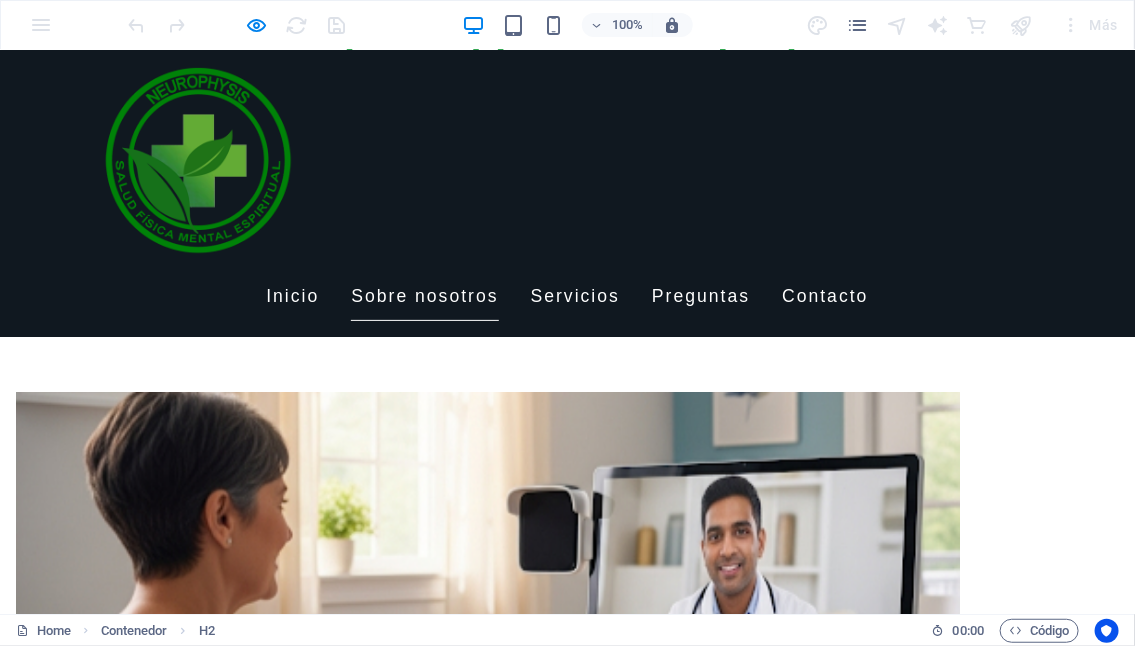 scroll, scrollTop: 606, scrollLeft: 0, axis: vertical 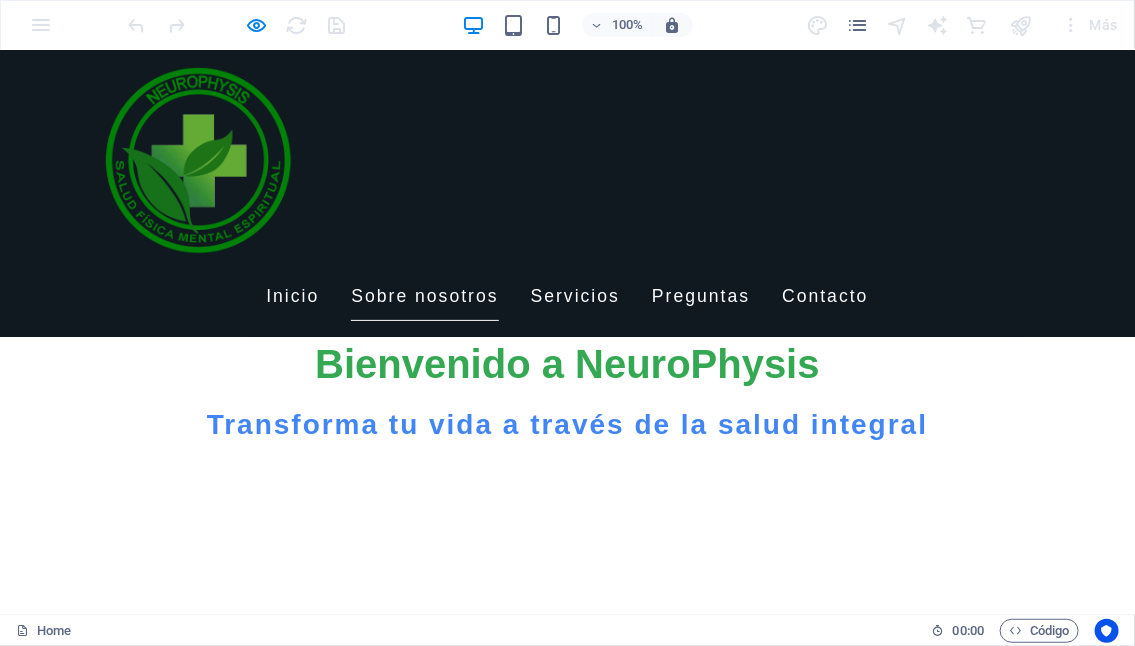 click on "Conocenos más" at bounding box center (123, 1409) 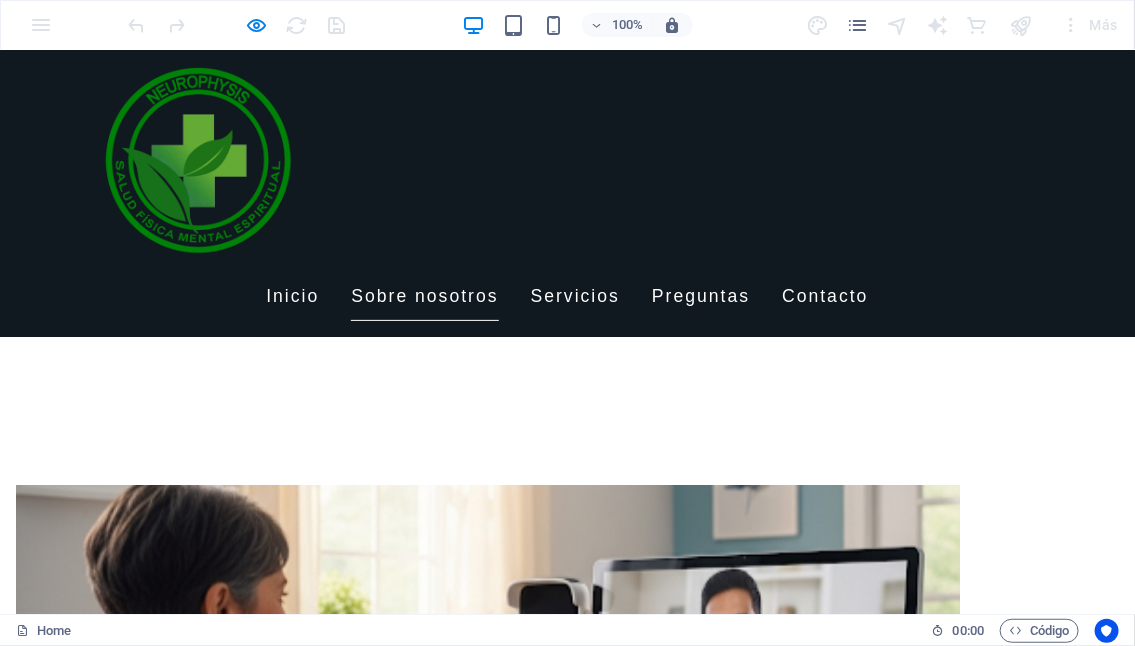 scroll, scrollTop: 1013, scrollLeft: 0, axis: vertical 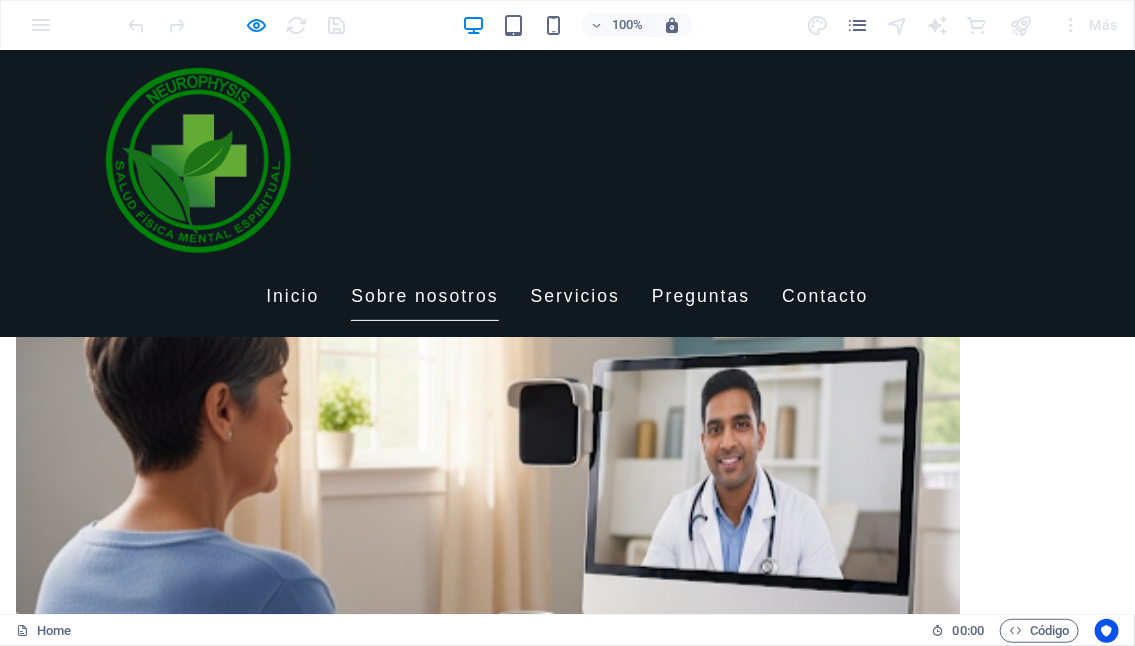 click at bounding box center (242, 1329) 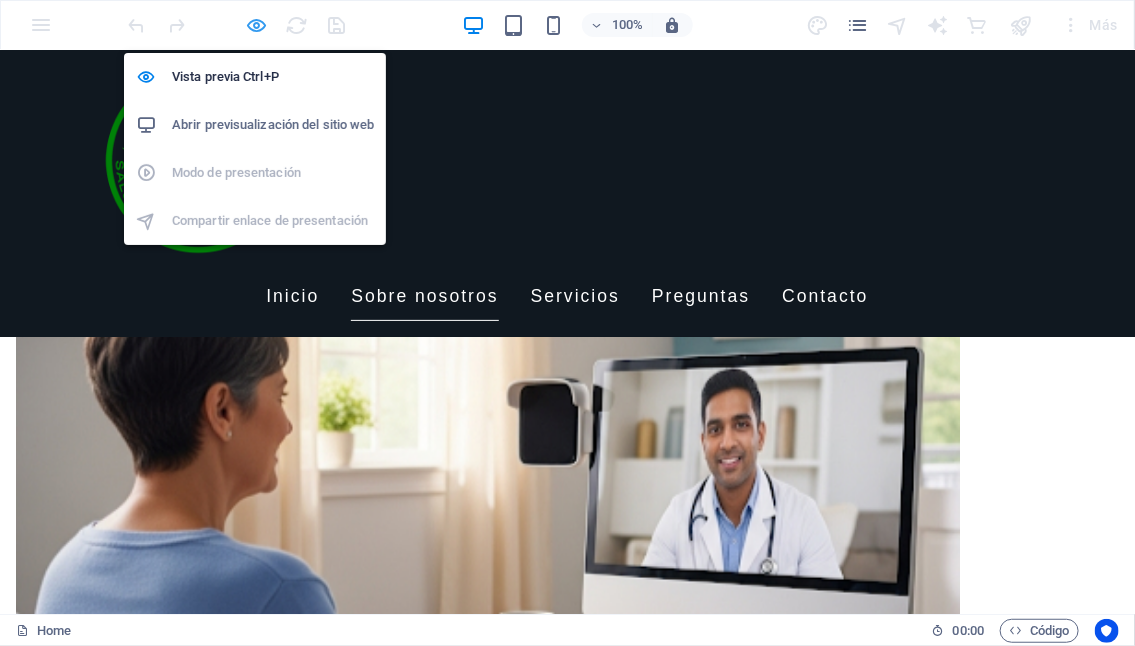 click at bounding box center [257, 25] 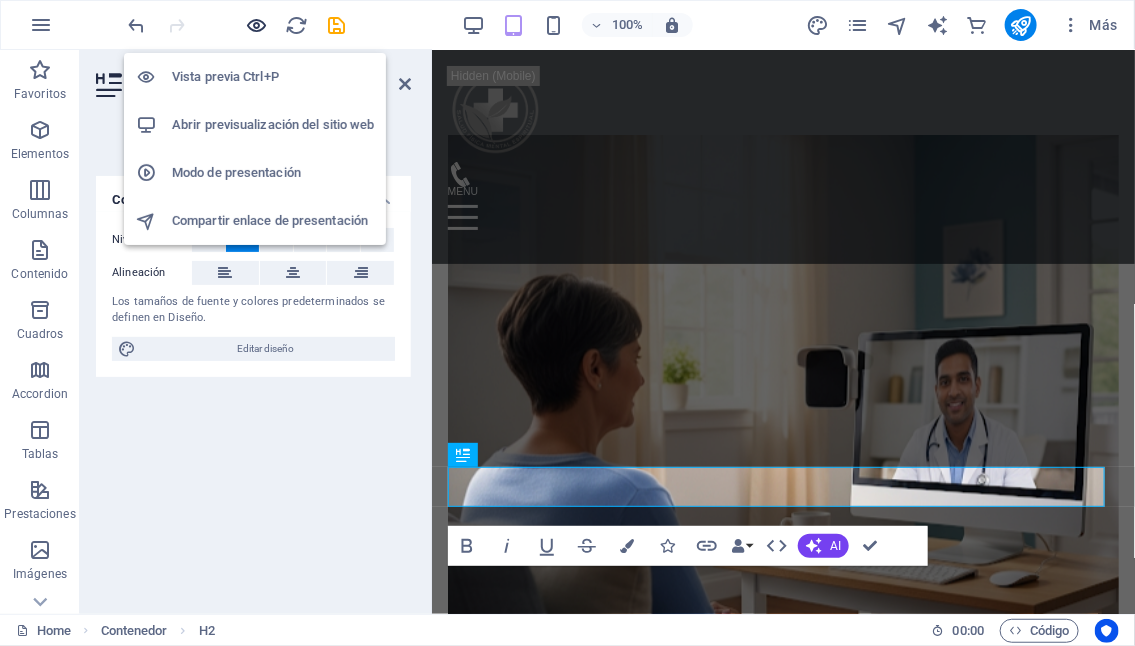 scroll, scrollTop: 903, scrollLeft: 0, axis: vertical 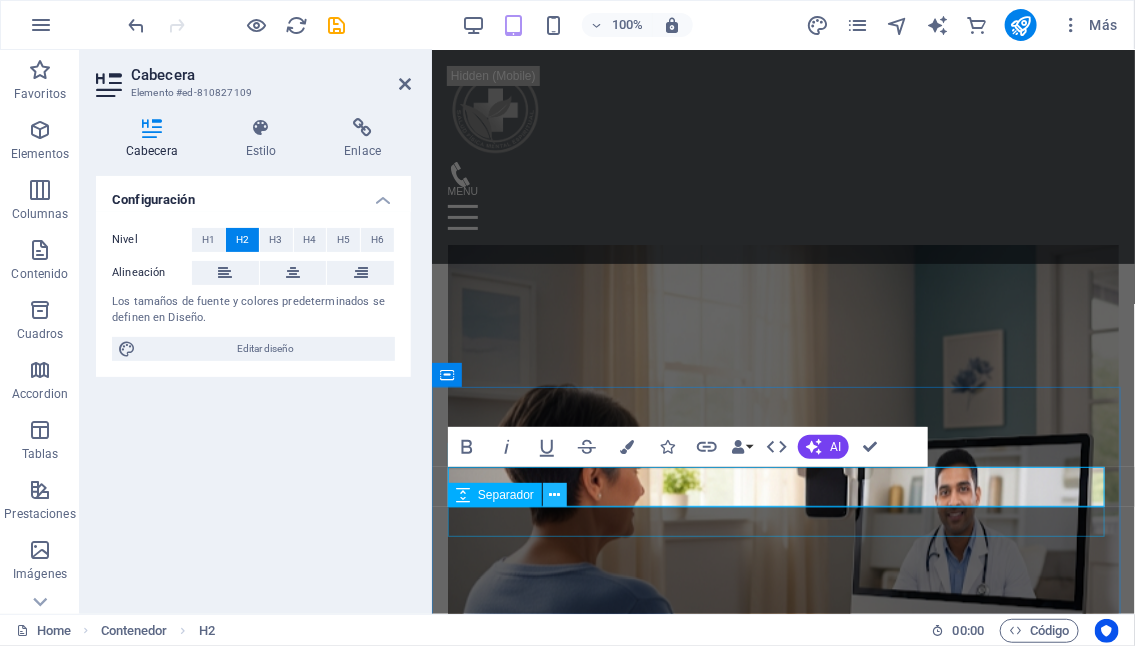 click at bounding box center [555, 495] 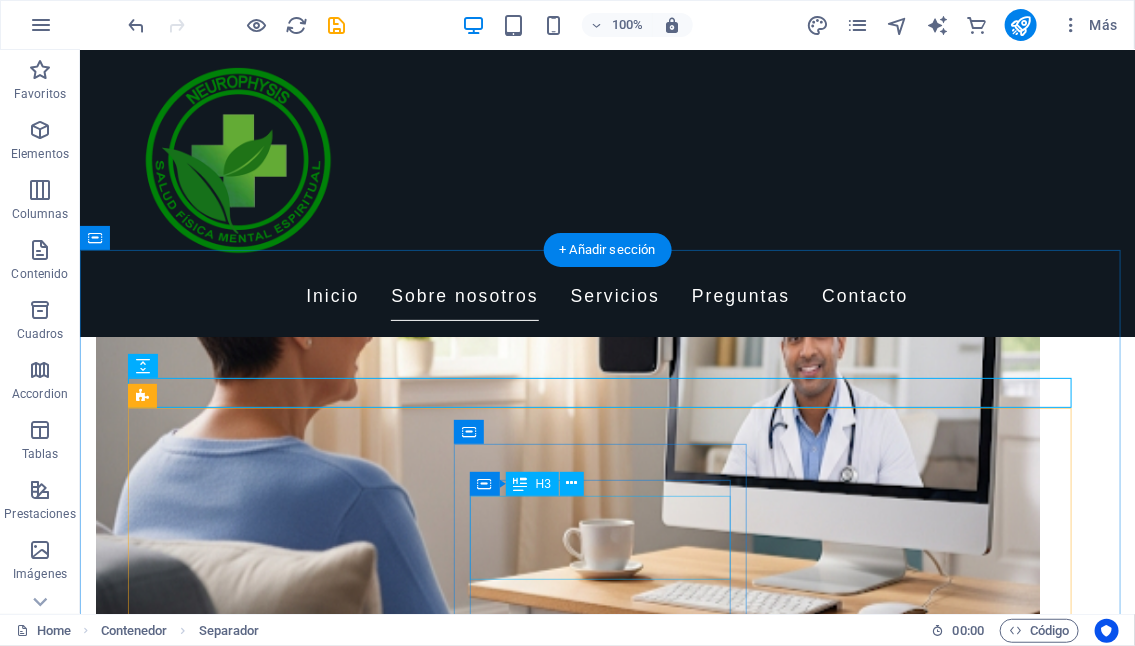 scroll, scrollTop: 905, scrollLeft: 0, axis: vertical 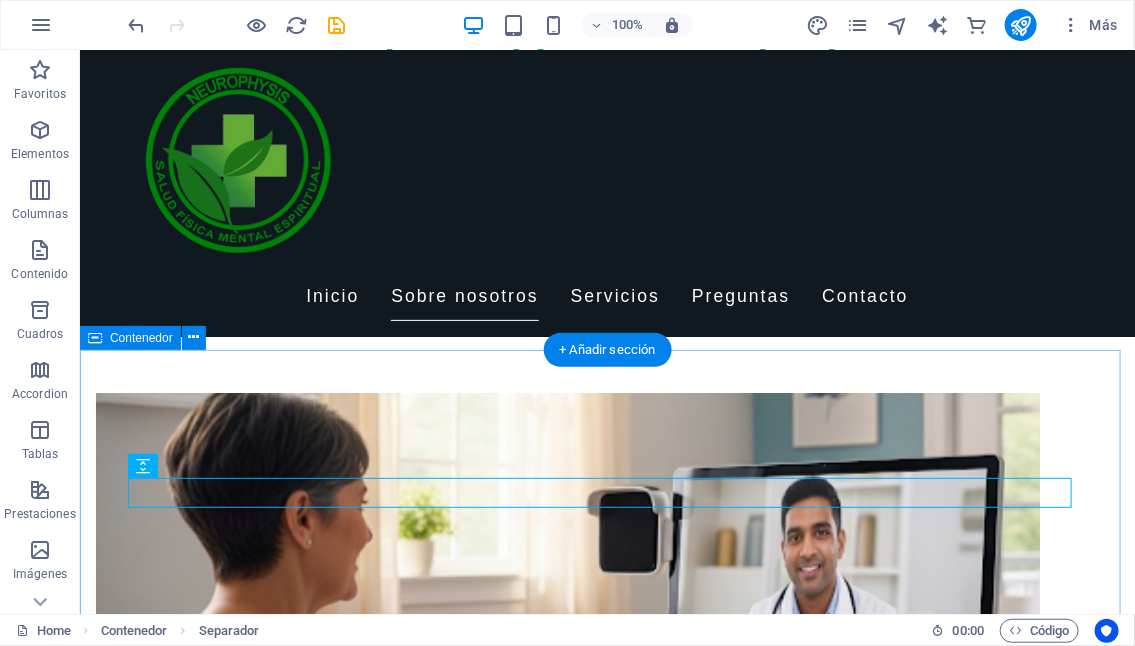 click on "Nuestros Servicios Naturopatía Ofrecemos un enfoque natural para mejorar la salud a través de tratamientos personalizados que ayudan a equilibrar el cuerpo y la mente. Neuro Reprogramación Una técnica innovadora que utiliza la psicología y la neurociencia para reprogramar patrones de pensamiento y conducta. Telemedicina Consulta médica a distancia, permitiéndote recibir atención especializada donde quiera que estés. Terapias Alternativas Integramos distintas técnicas de sanación que combinan lo mejor de la medicina moderna y tradicional. Nutrigenética Te ayudamos a establecer hábitos alimenticios saludables que favorecen tu bienestar físico y mental. Iridología Participa en nuestros talleres diseñados para empoderarte en tu camino hacia una vida más saludable." at bounding box center (606, 2342) 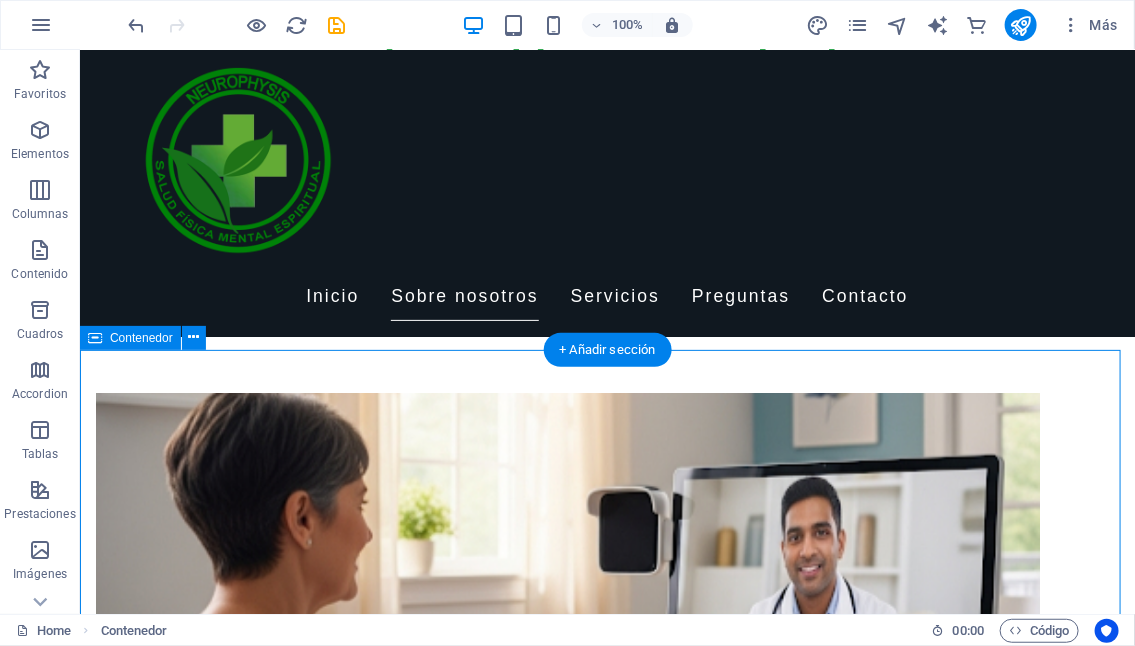 click on "Nuestros Servicios Naturopatía Ofrecemos un enfoque natural para mejorar la salud a través de tratamientos personalizados que ayudan a equilibrar el cuerpo y la mente. Neuro Reprogramación Una técnica innovadora que utiliza la psicología y la neurociencia para reprogramar patrones de pensamiento y conducta. Telemedicina Consulta médica a distancia, permitiéndote recibir atención especializada donde quiera que estés. Terapias Alternativas Integramos distintas técnicas de sanación que combinan lo mejor de la medicina moderna y tradicional. Nutrigenética Te ayudamos a establecer hábitos alimenticios saludables que favorecen tu bienestar físico y mental. Iridología Participa en nuestros talleres diseñados para empoderarte en tu camino hacia una vida más saludable." at bounding box center [606, 2342] 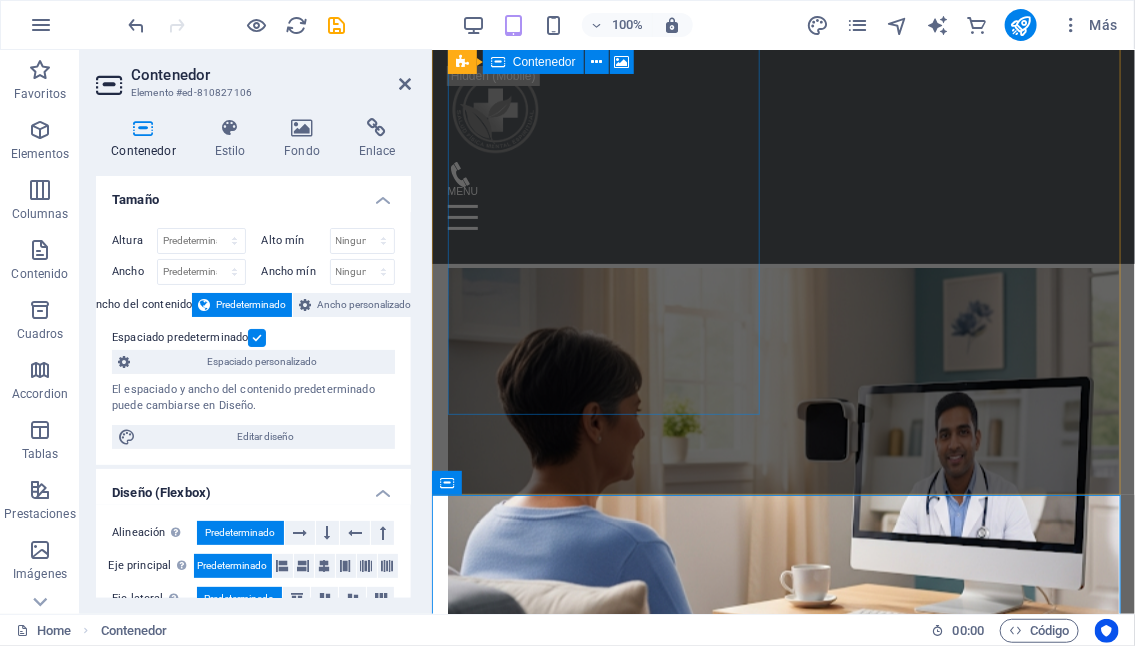 scroll, scrollTop: 795, scrollLeft: 0, axis: vertical 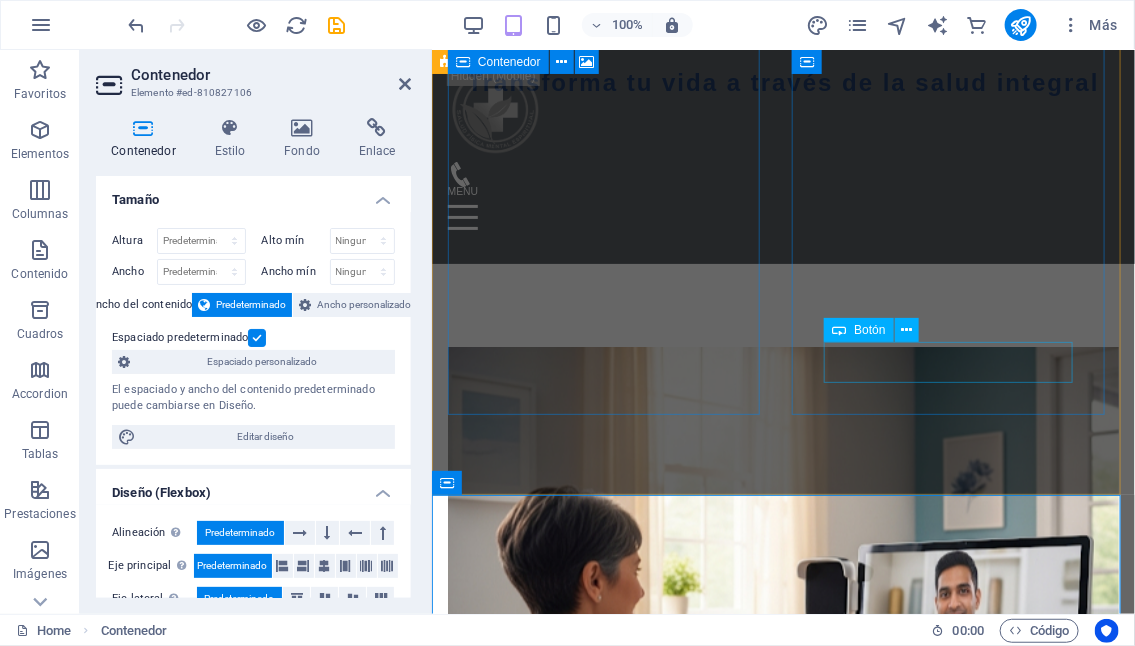 click on "Conocenos más" at bounding box center (782, 1407) 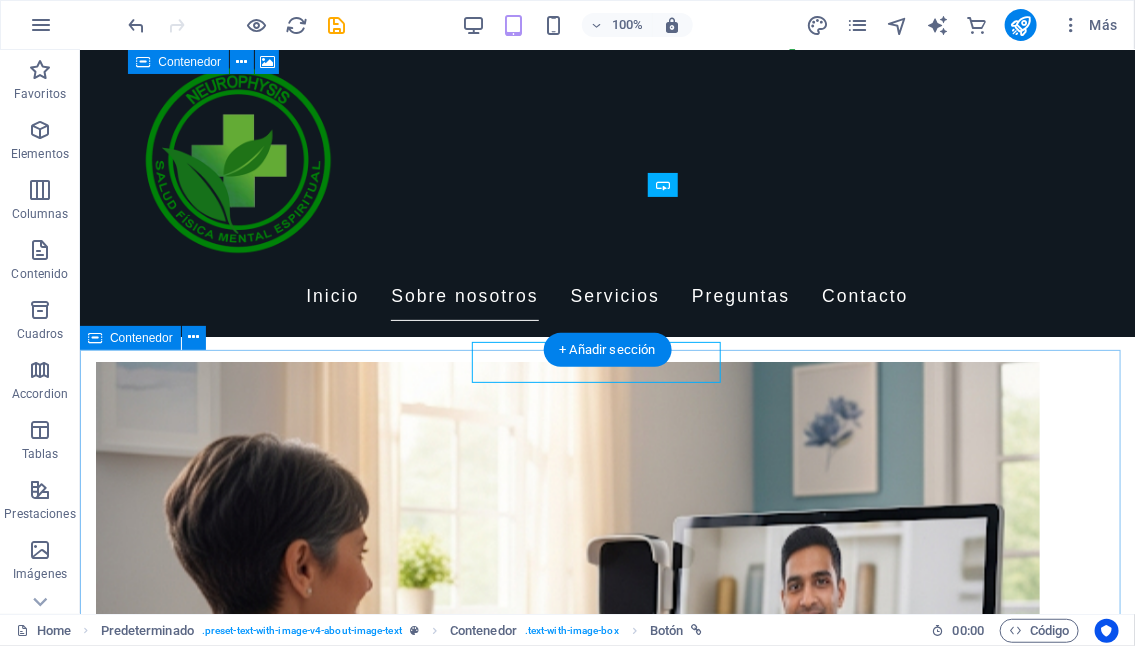 scroll, scrollTop: 805, scrollLeft: 0, axis: vertical 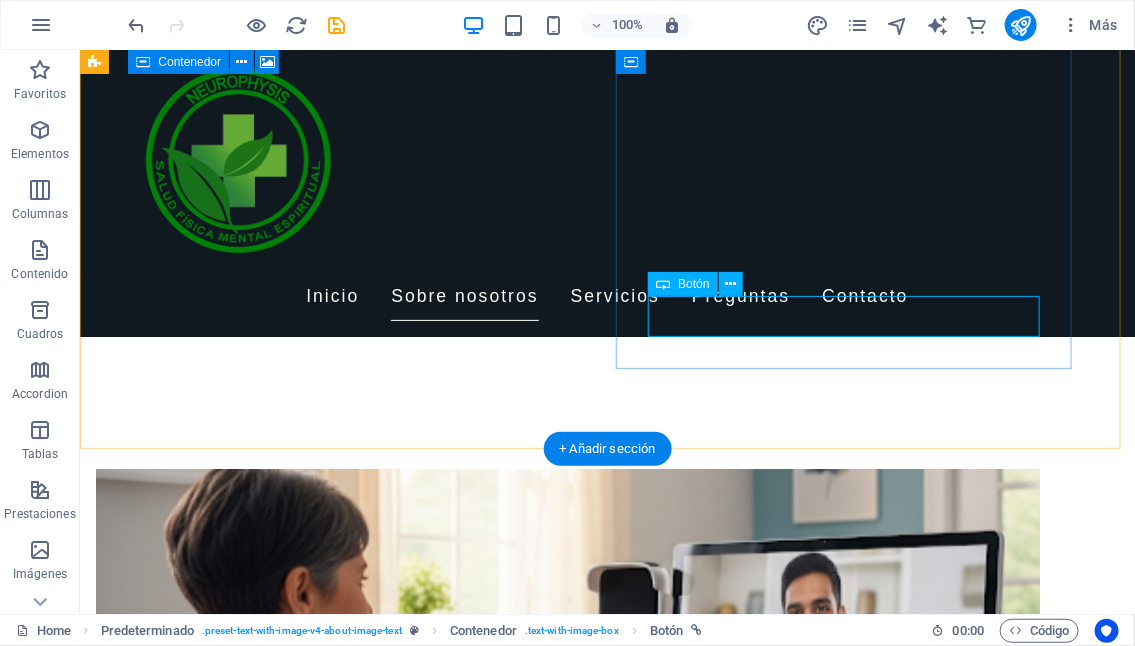 click on "Conocenos más" at bounding box center [567, 1328] 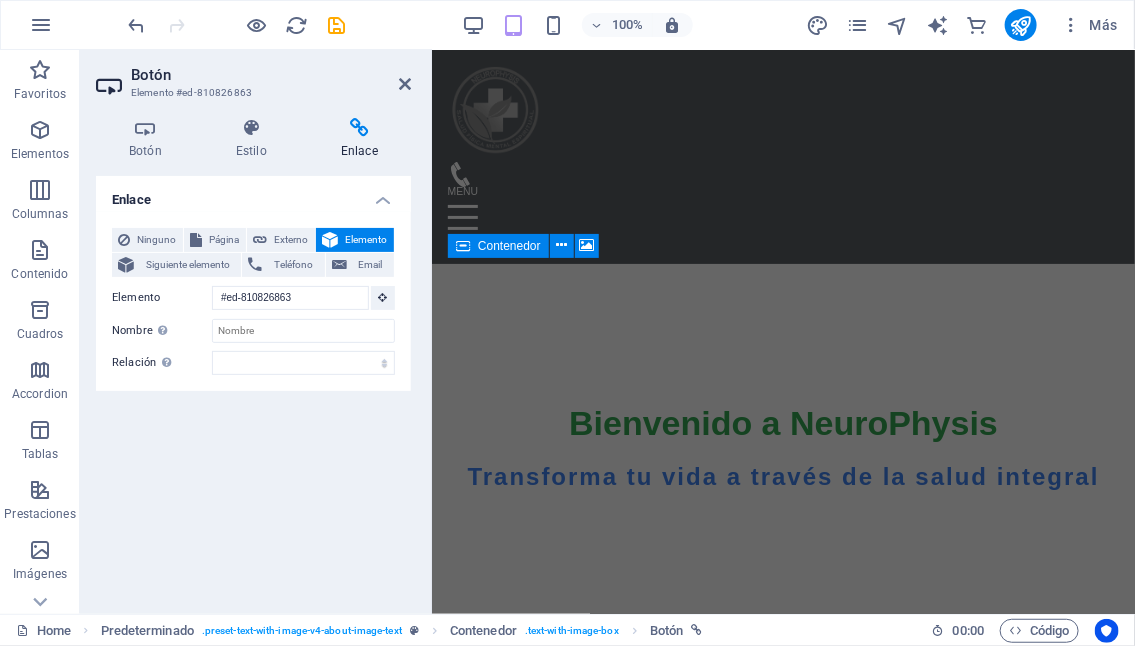 scroll, scrollTop: 311, scrollLeft: 0, axis: vertical 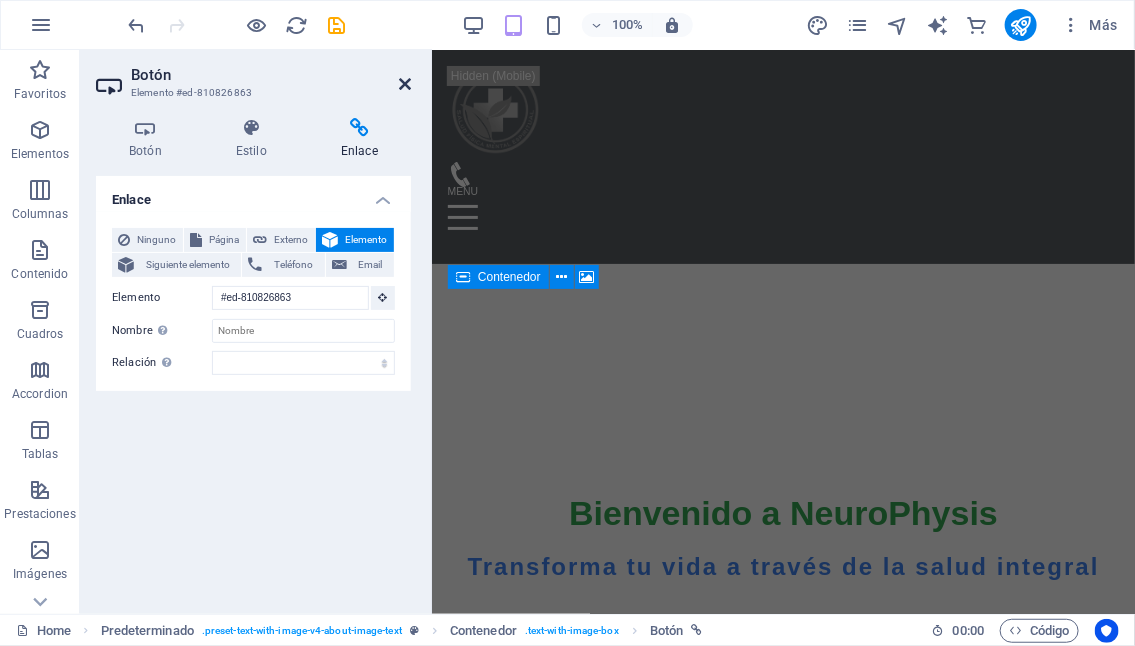 click at bounding box center [405, 84] 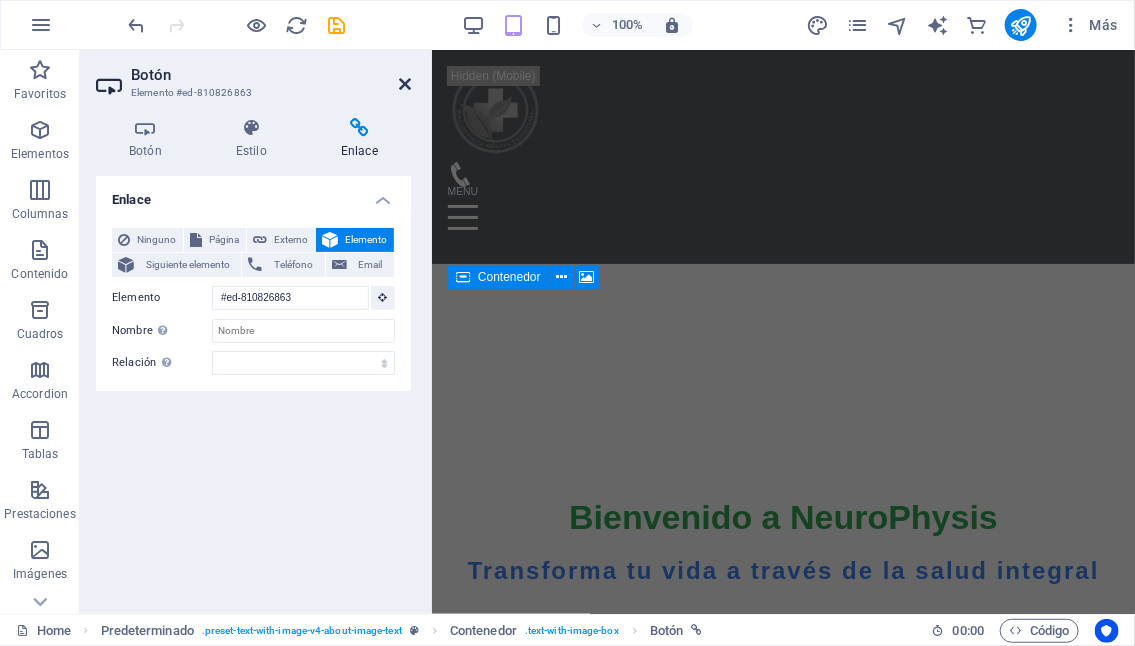 scroll, scrollTop: 680, scrollLeft: 0, axis: vertical 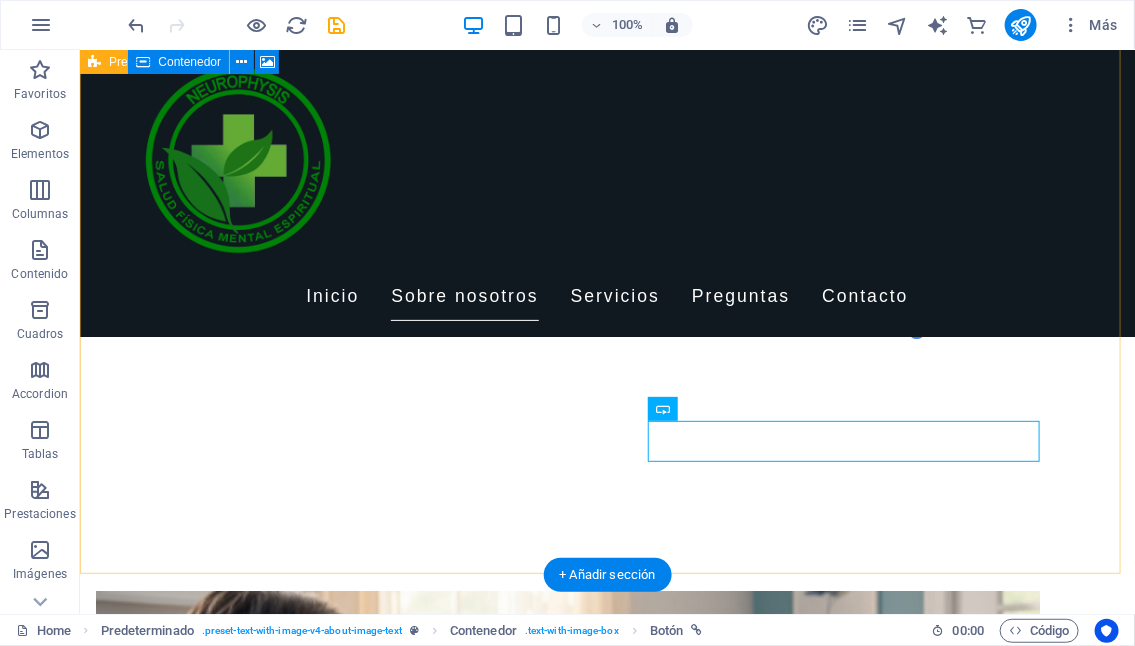 click at bounding box center (567, 814) 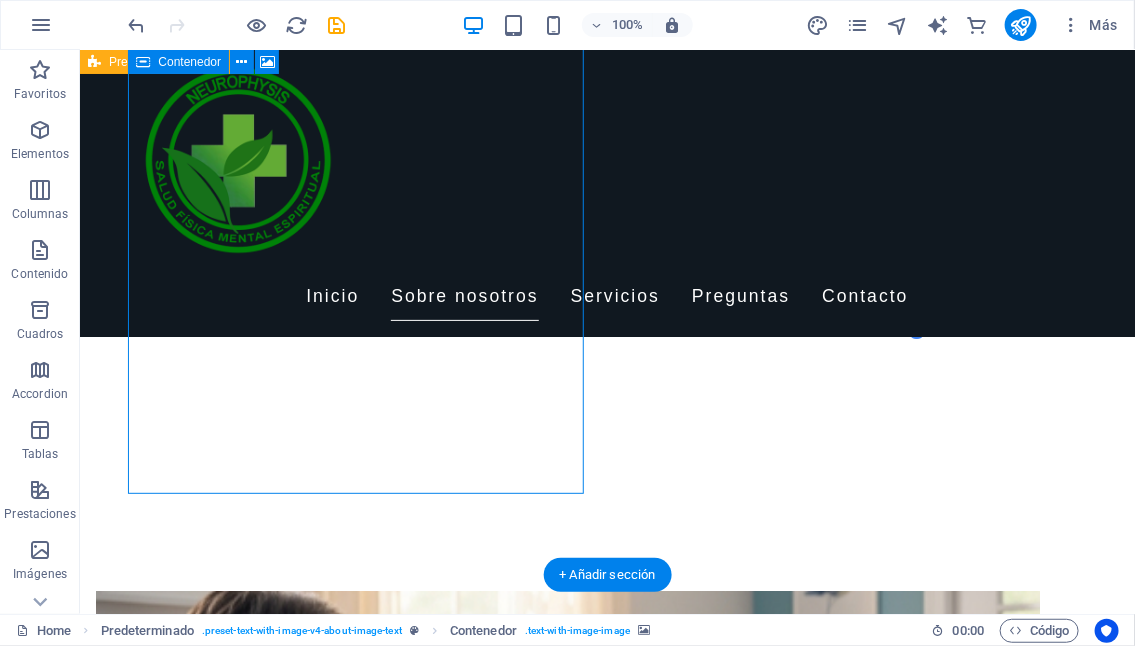 click at bounding box center (567, 814) 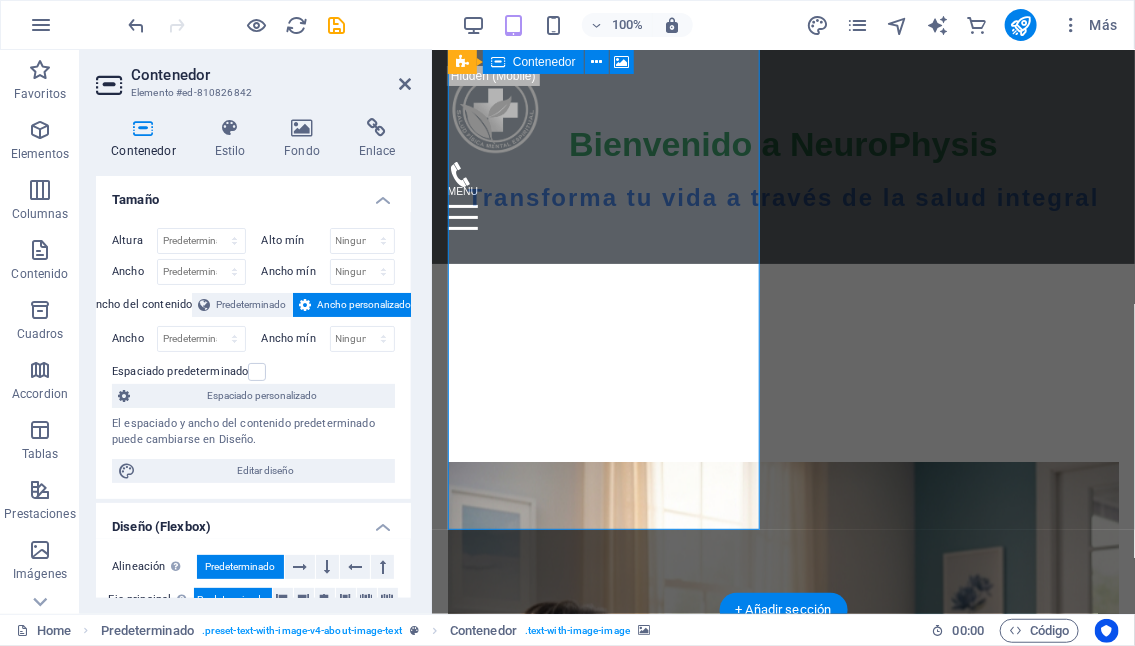 scroll, scrollTop: 570, scrollLeft: 0, axis: vertical 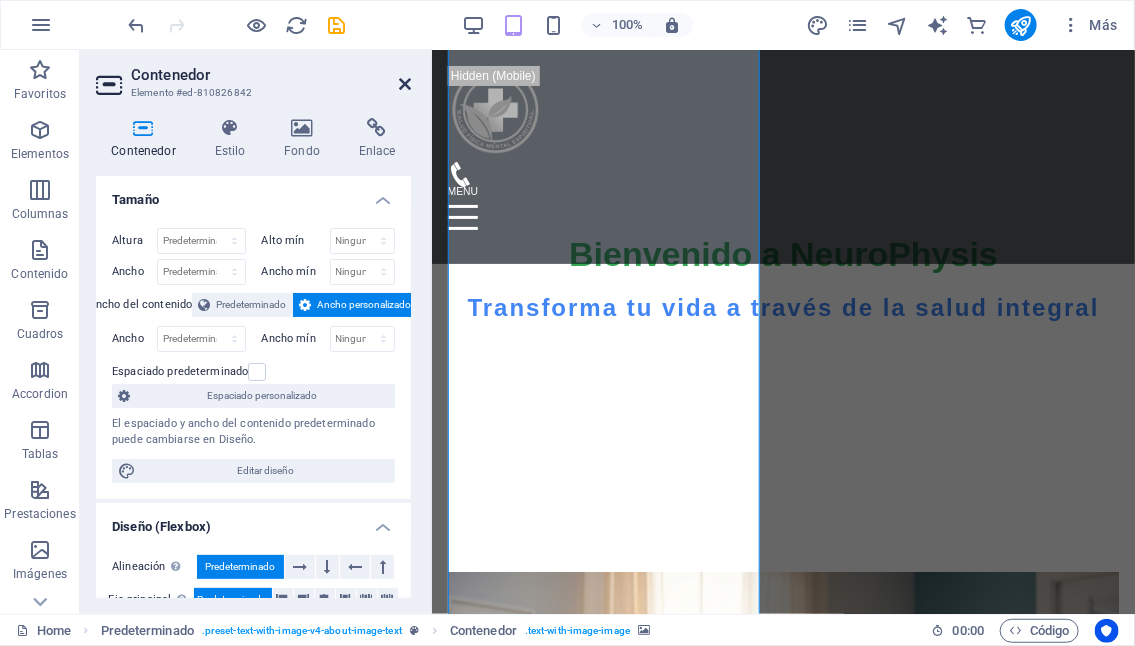 drag, startPoint x: 399, startPoint y: 82, endPoint x: 319, endPoint y: 33, distance: 93.813644 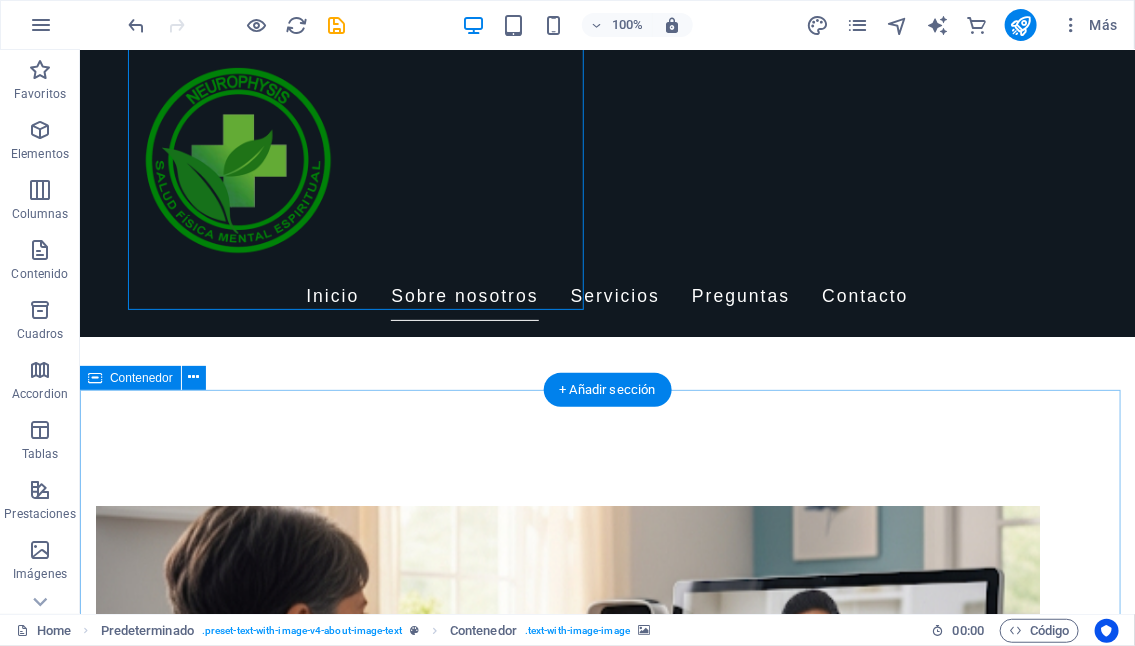 scroll, scrollTop: 865, scrollLeft: 0, axis: vertical 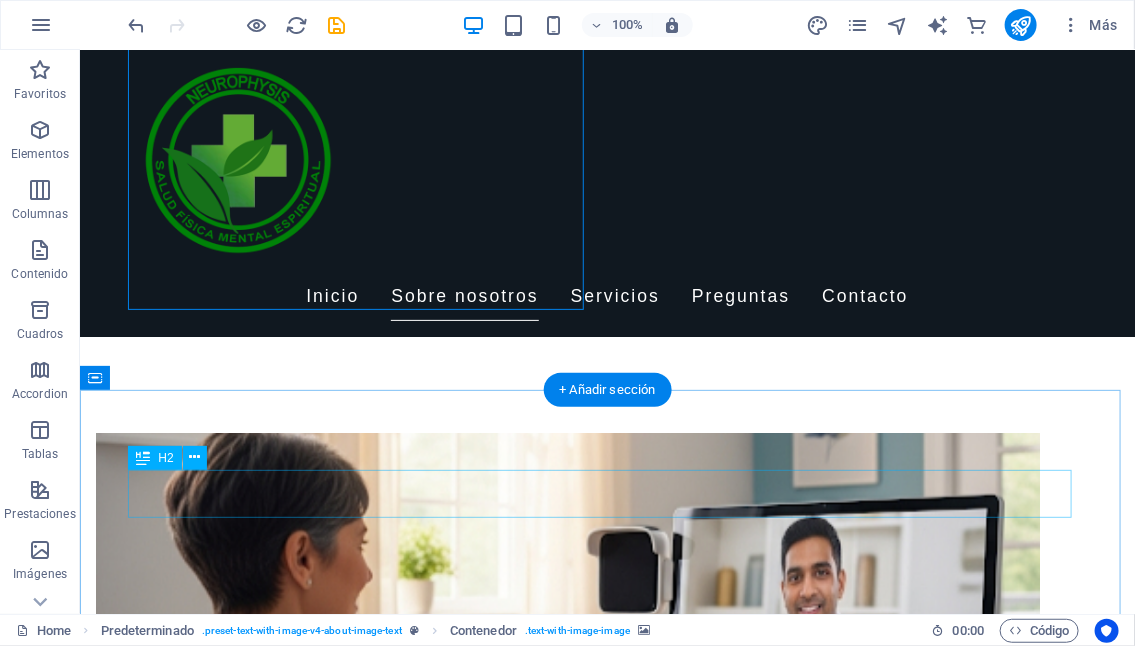 click on "Nuestros Servicios" at bounding box center [607, 1529] 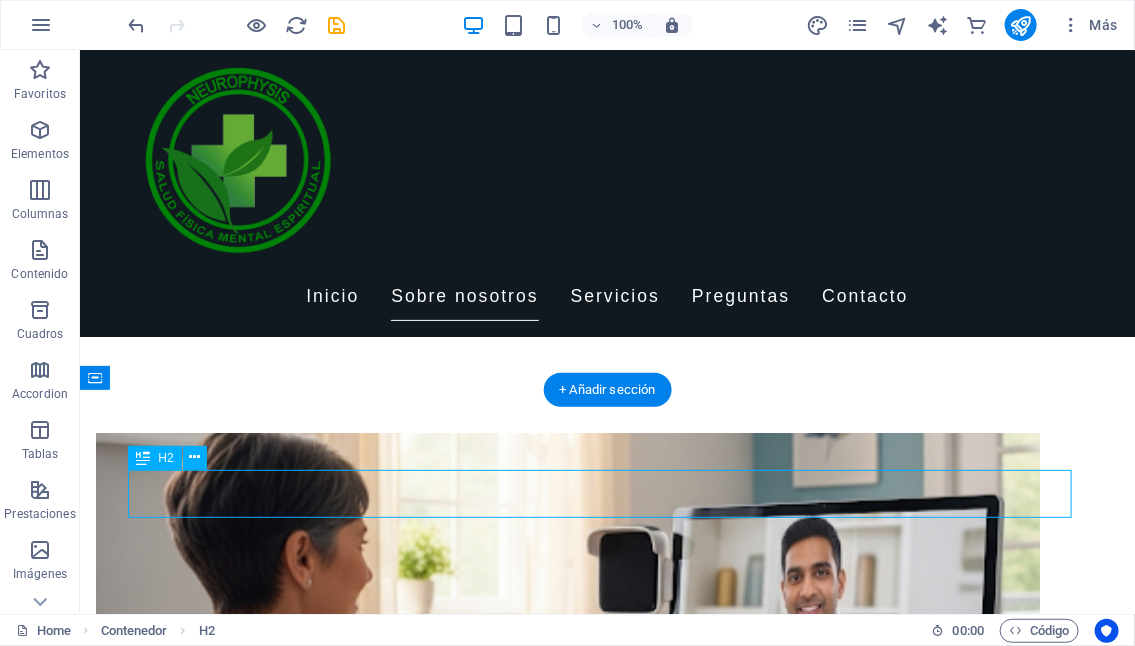 click on "Nuestros Servicios" at bounding box center (607, 1529) 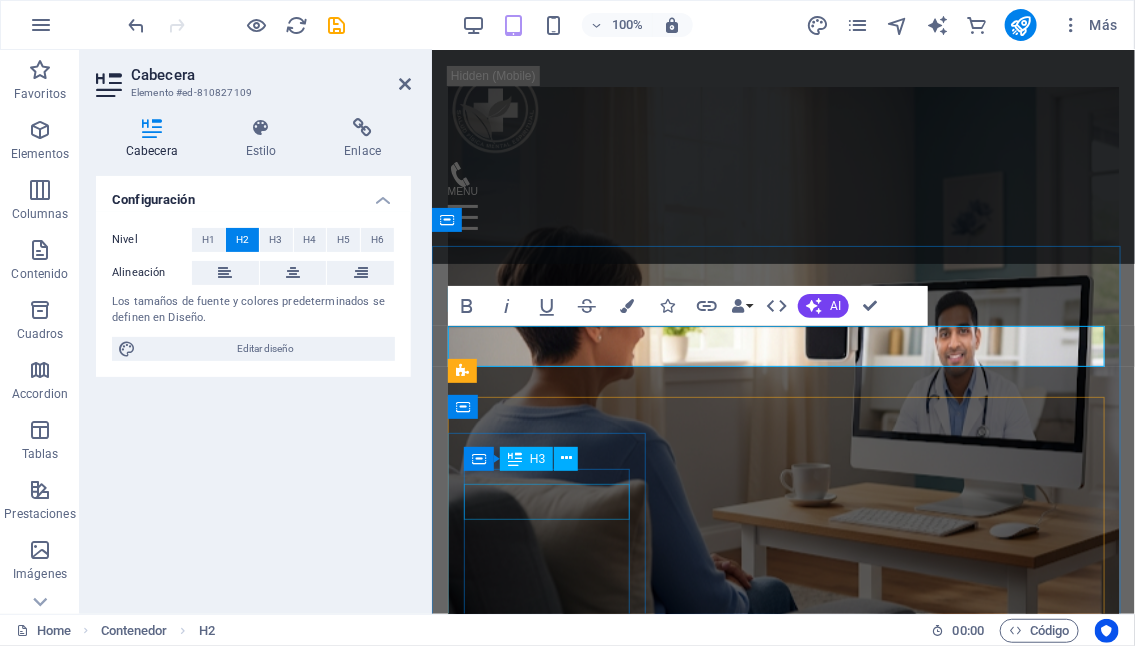 scroll, scrollTop: 1058, scrollLeft: 0, axis: vertical 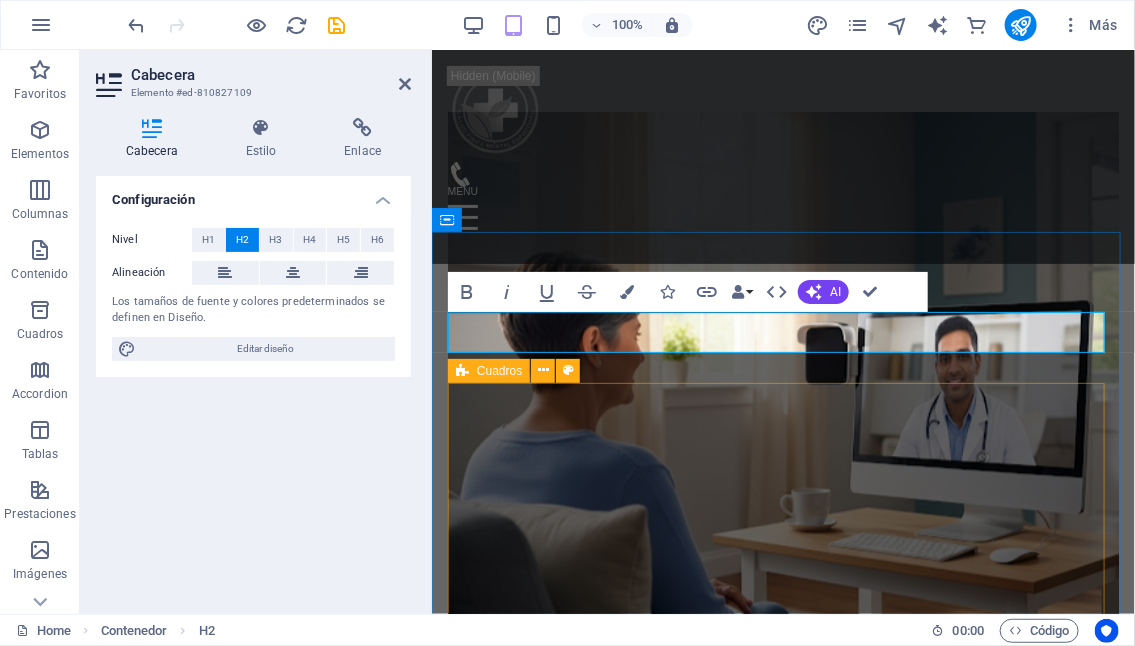 click on "Naturopatía Ofrecemos un enfoque natural para mejorar la salud a través de tratamientos personalizados que ayudan a equilibrar el cuerpo y la mente. Neuro Reprogramación Una técnica innovadora que utiliza la psicología y la neurociencia para reprogramar patrones de pensamiento y conducta. Telemedicina Consulta médica a distancia, permitiéndote recibir atención especializada donde quiera que estés. Terapias Alternativas Integramos distintas técnicas de sanación que combinan lo mejor de la medicina moderna y tradicional. Nutrigenética Te ayudamos a establecer hábitos alimenticios saludables que favorecen tu bienestar físico y mental. Iridología Participa en nuestros talleres diseñados para empoderarte en tu camino hacia una vida más saludable." at bounding box center [782, 2389] 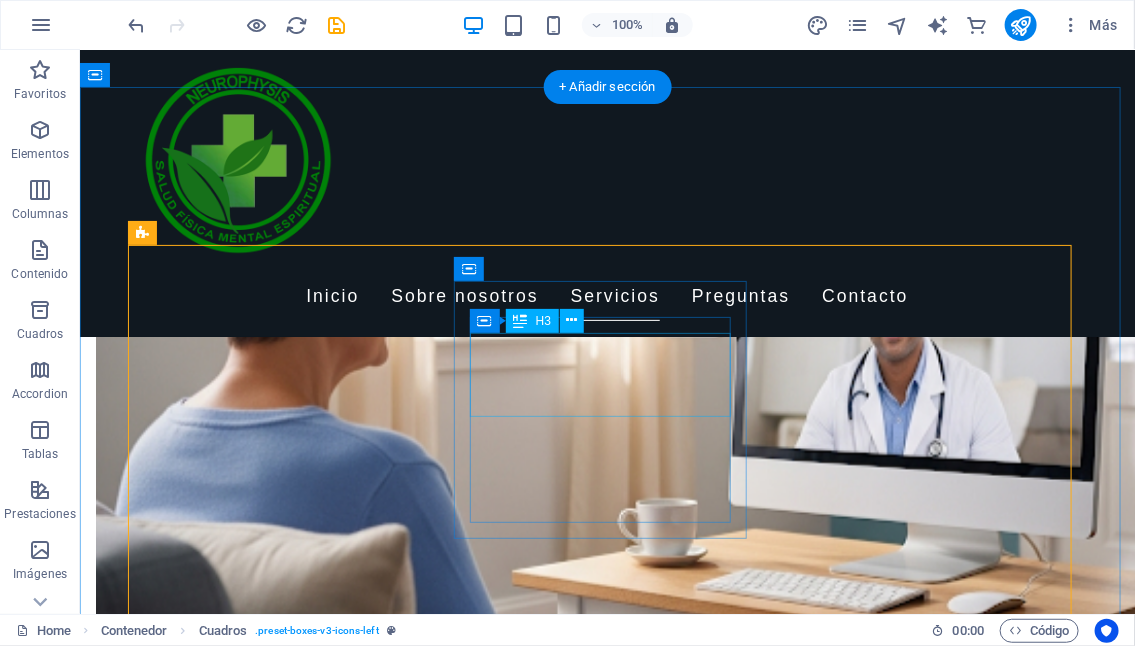 scroll, scrollTop: 1168, scrollLeft: 0, axis: vertical 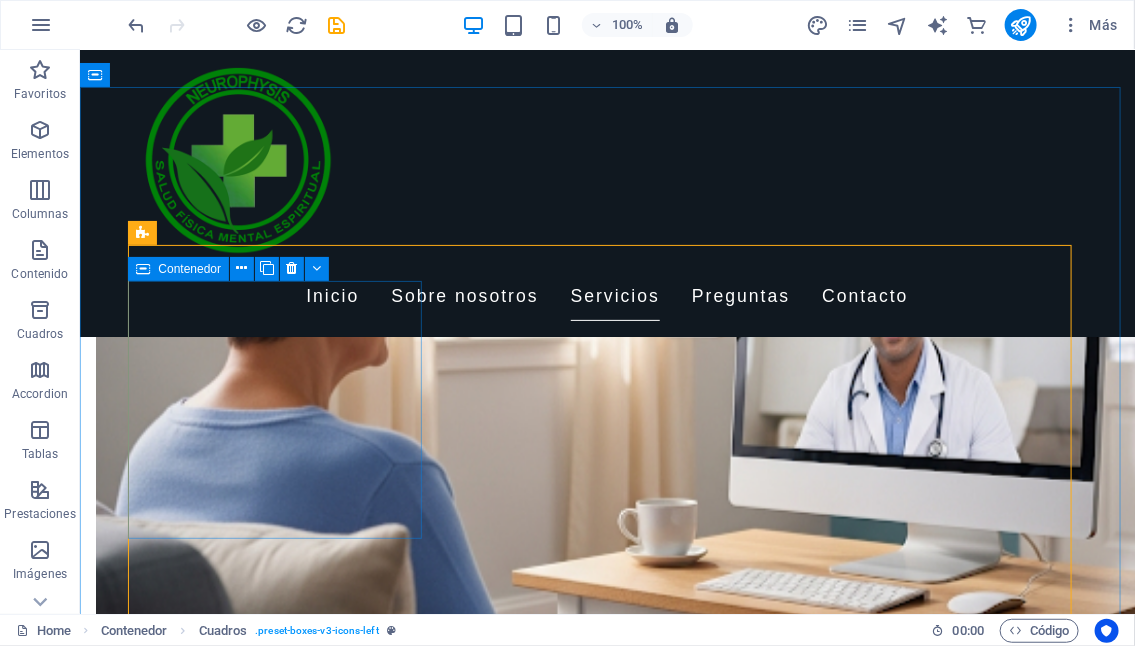 click on "Contenedor" at bounding box center (189, 269) 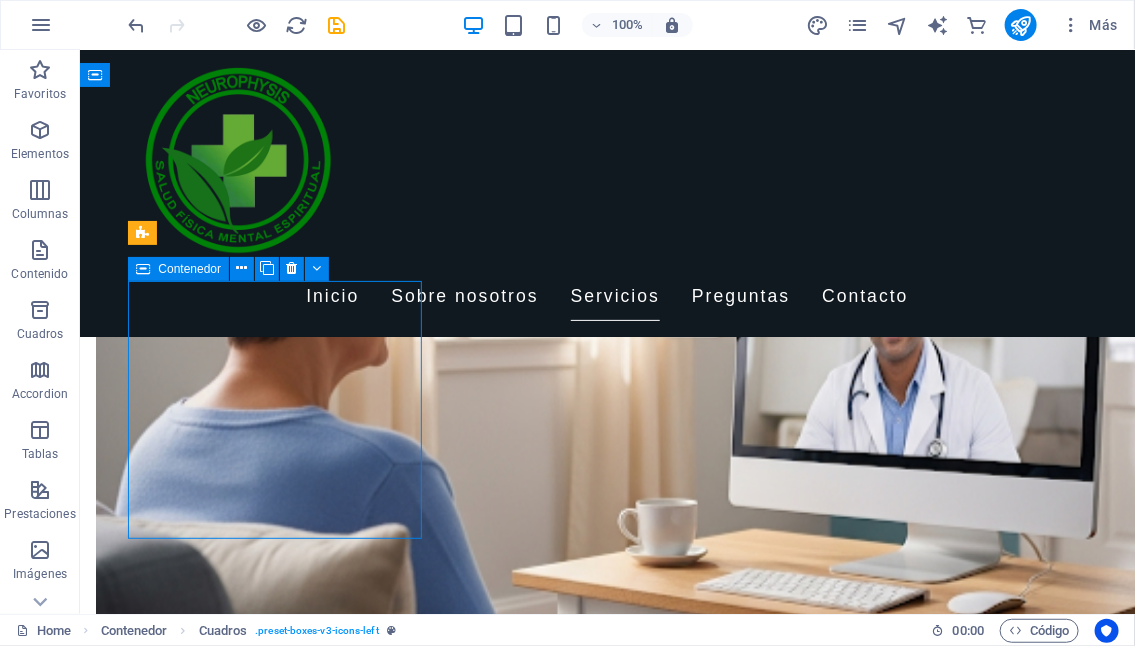 click on "Contenedor" at bounding box center (189, 269) 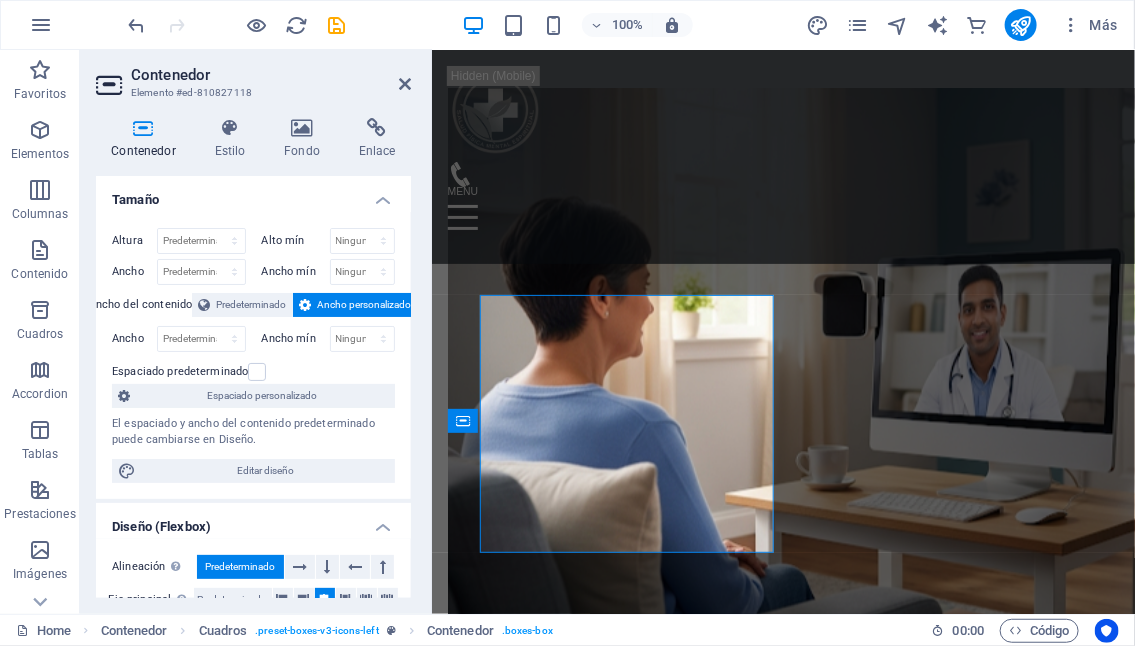 scroll, scrollTop: 1043, scrollLeft: 0, axis: vertical 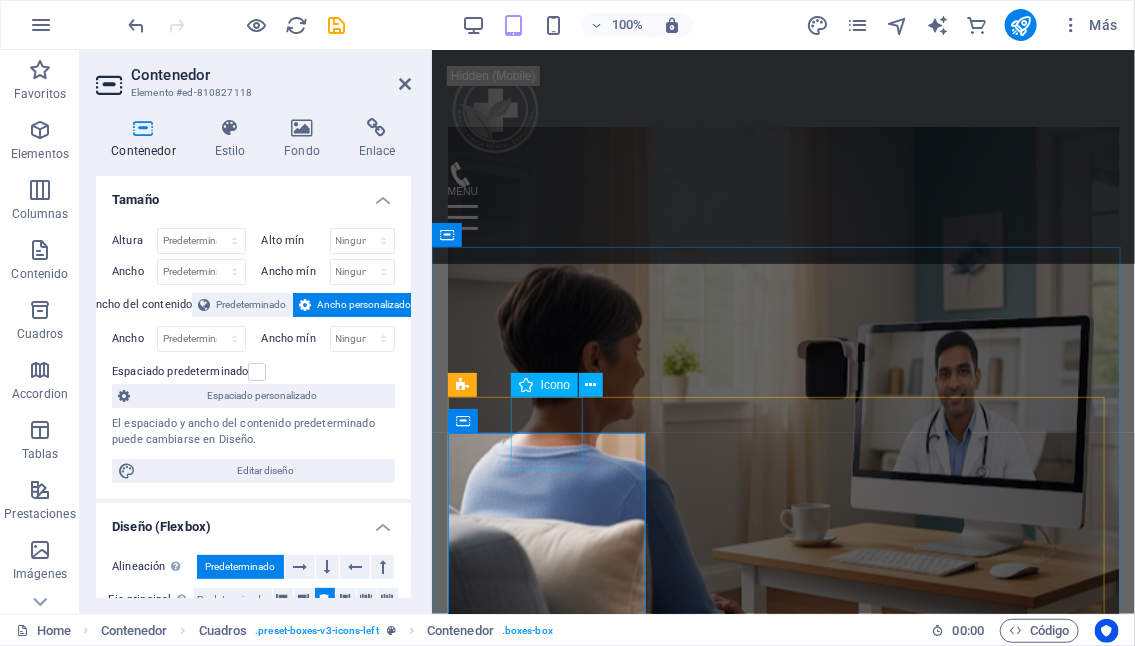 click at bounding box center (548, 1506) 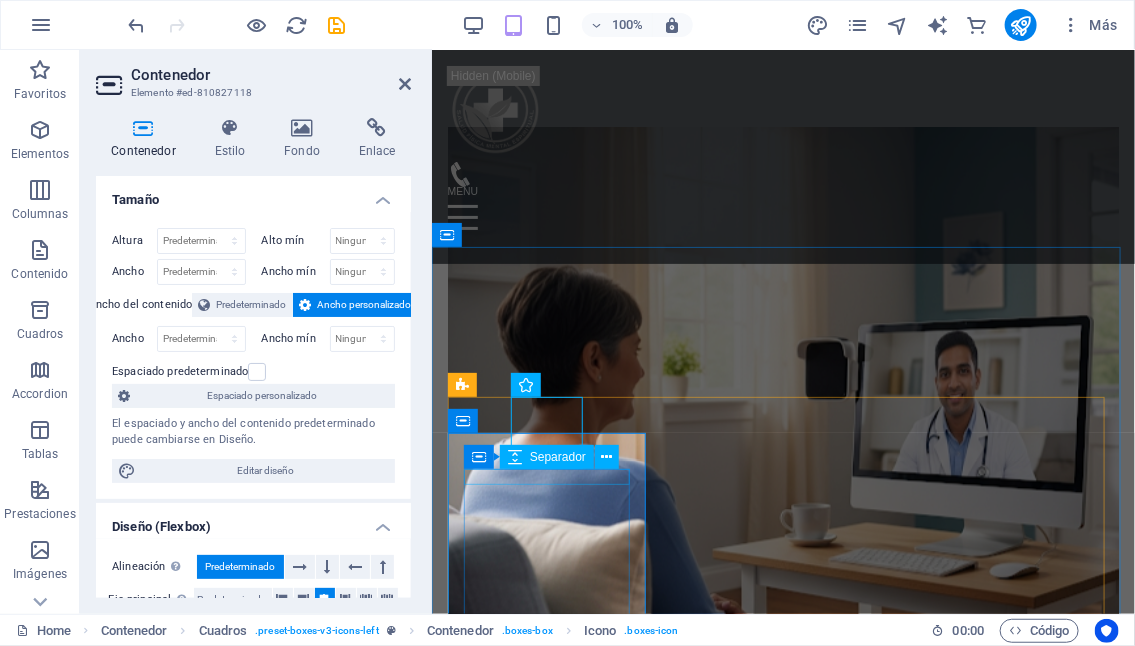 click at bounding box center [548, 1550] 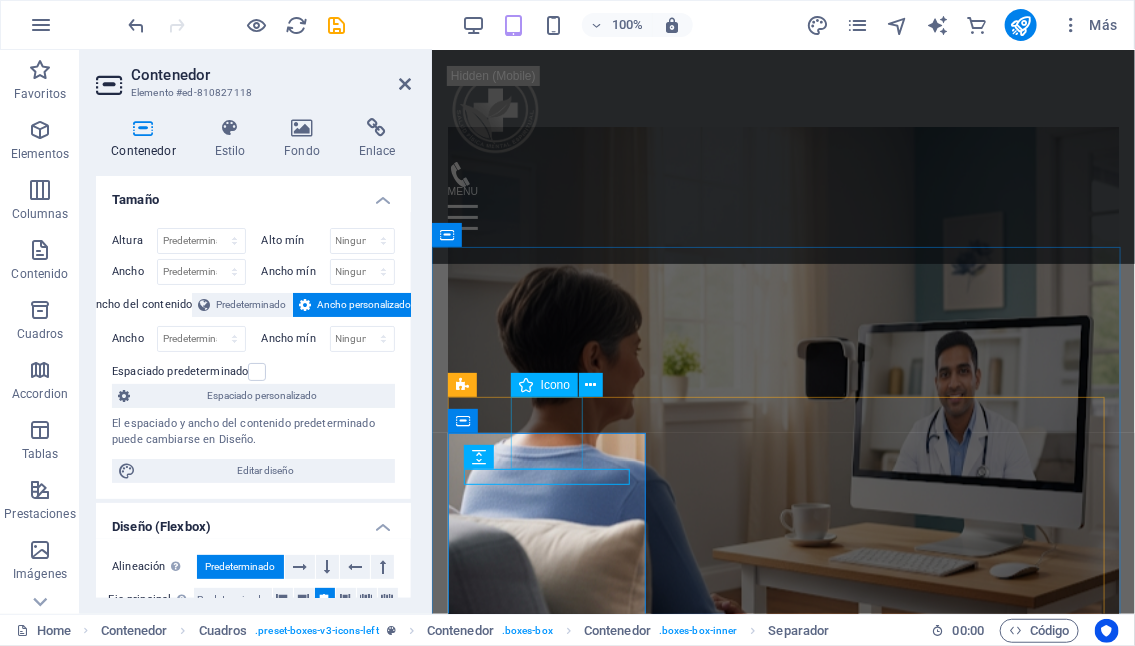 click at bounding box center [548, 1506] 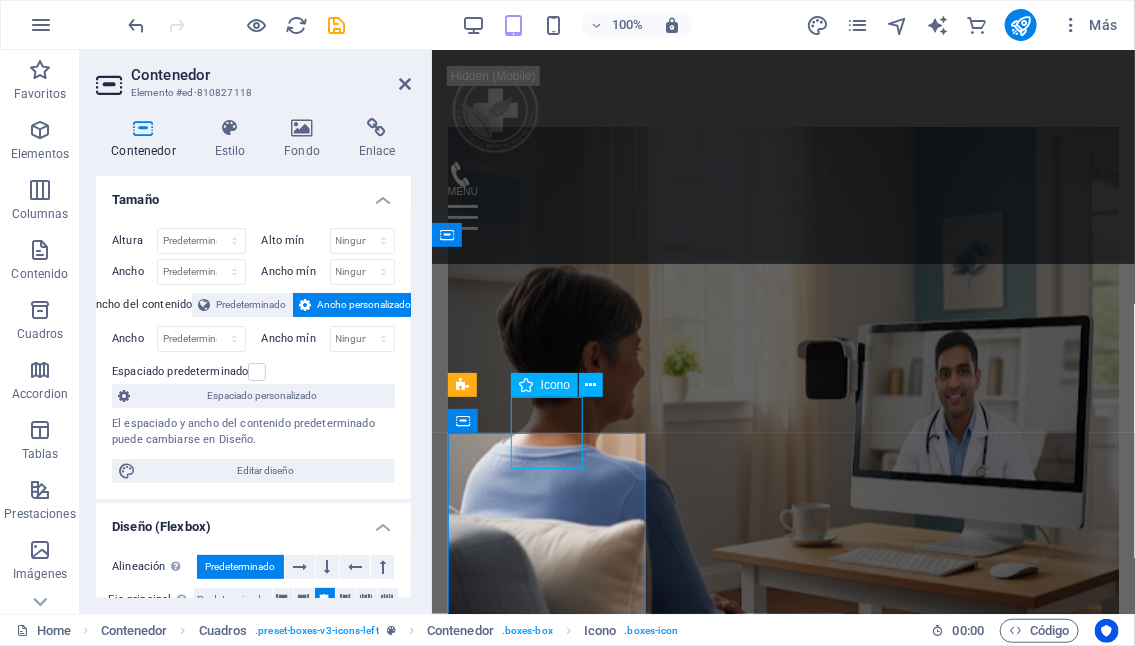 click at bounding box center (548, 1506) 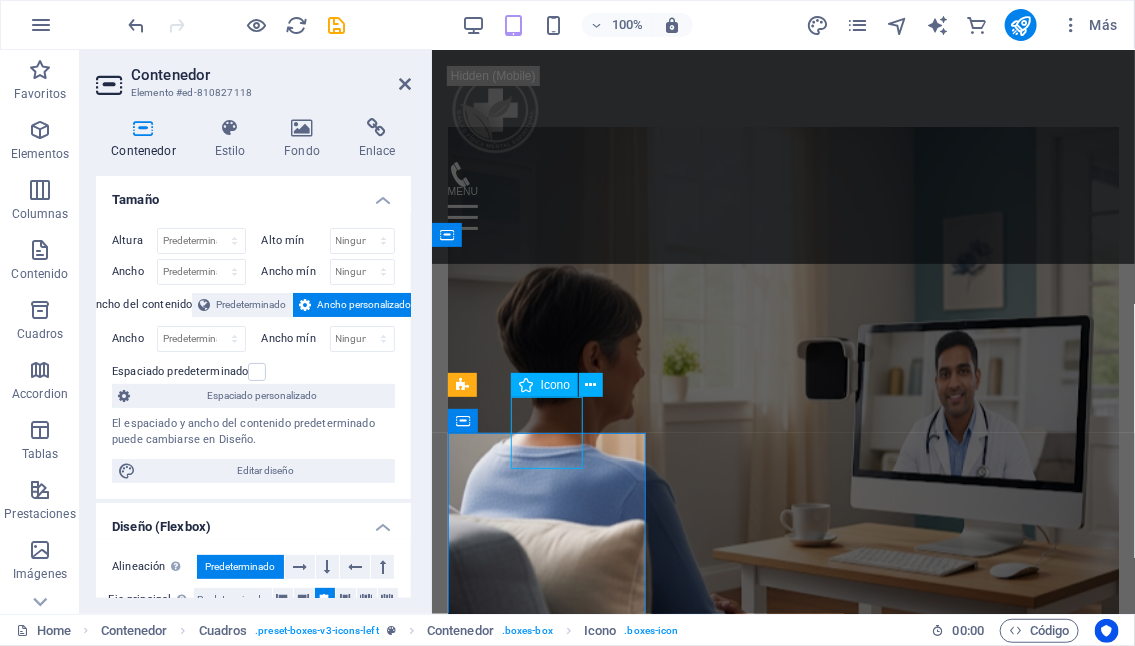 click at bounding box center (548, 1506) 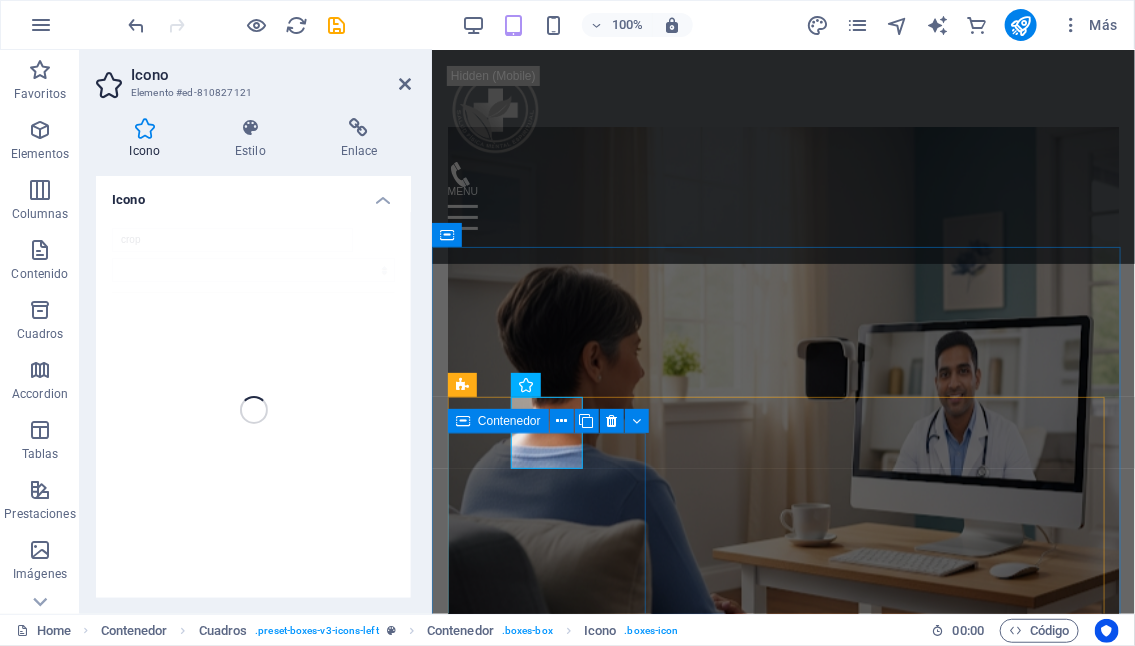 click on "Naturopatía Ofrecemos un enfoque natural para mejorar la salud a través de tratamientos personalizados que ayudan a equilibrar el cuerpo y la mente." at bounding box center [548, 1647] 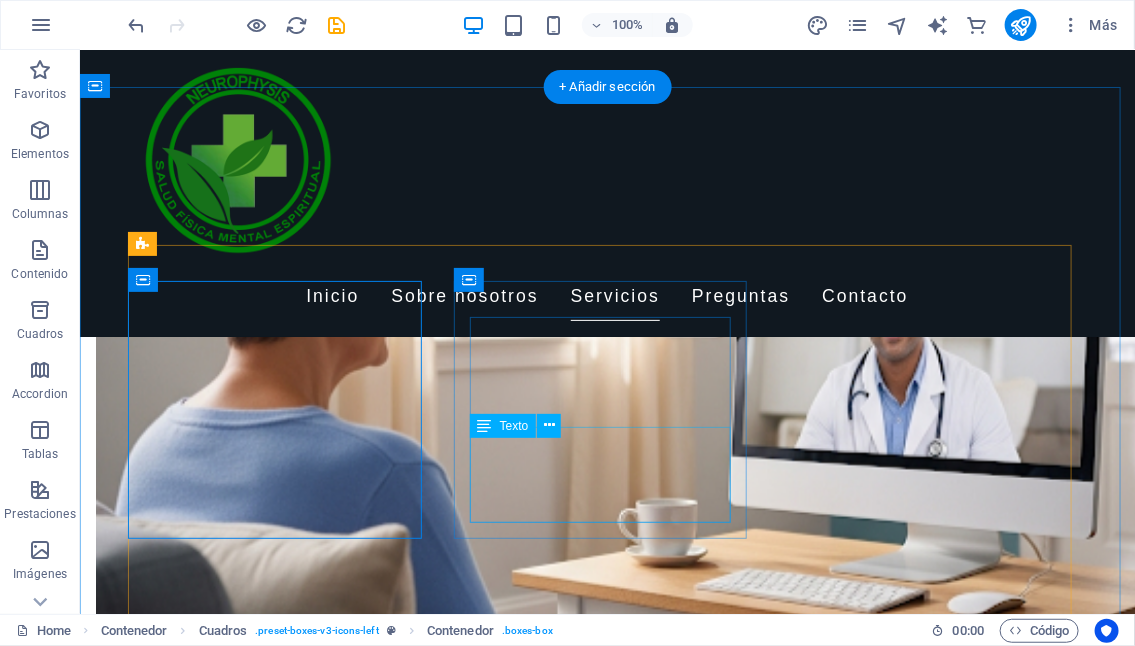 scroll, scrollTop: 1168, scrollLeft: 0, axis: vertical 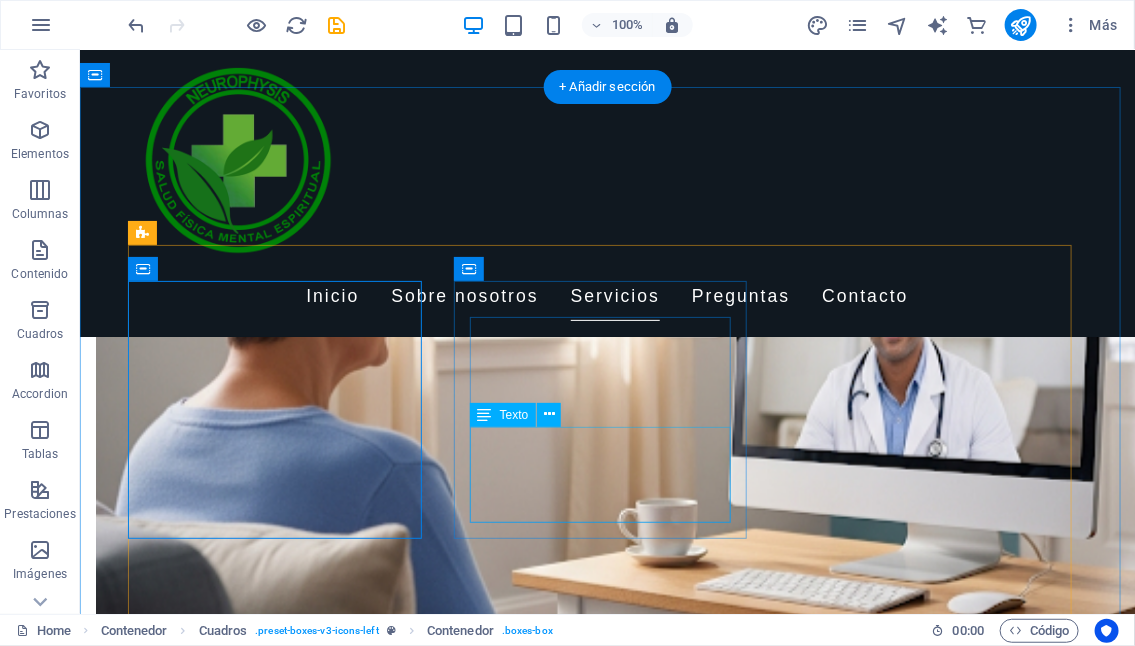 click on "Una técnica innovadora que utiliza la psicología y la neurociencia para reprogramar patrones de pensamiento y conducta." at bounding box center [281, 1775] 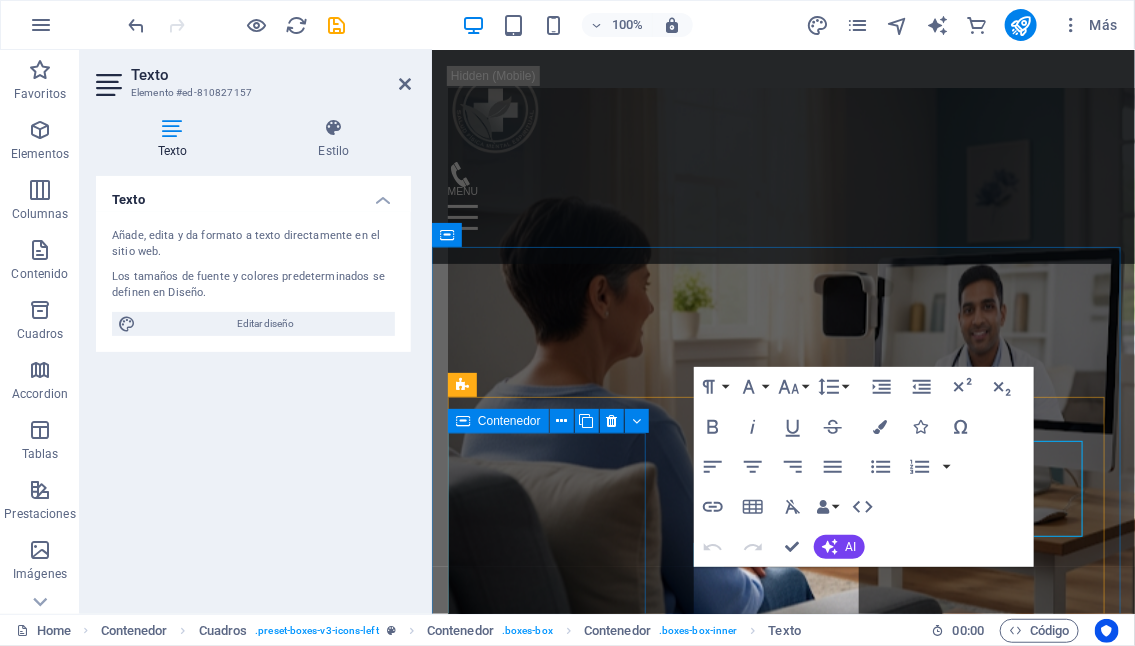scroll, scrollTop: 1043, scrollLeft: 0, axis: vertical 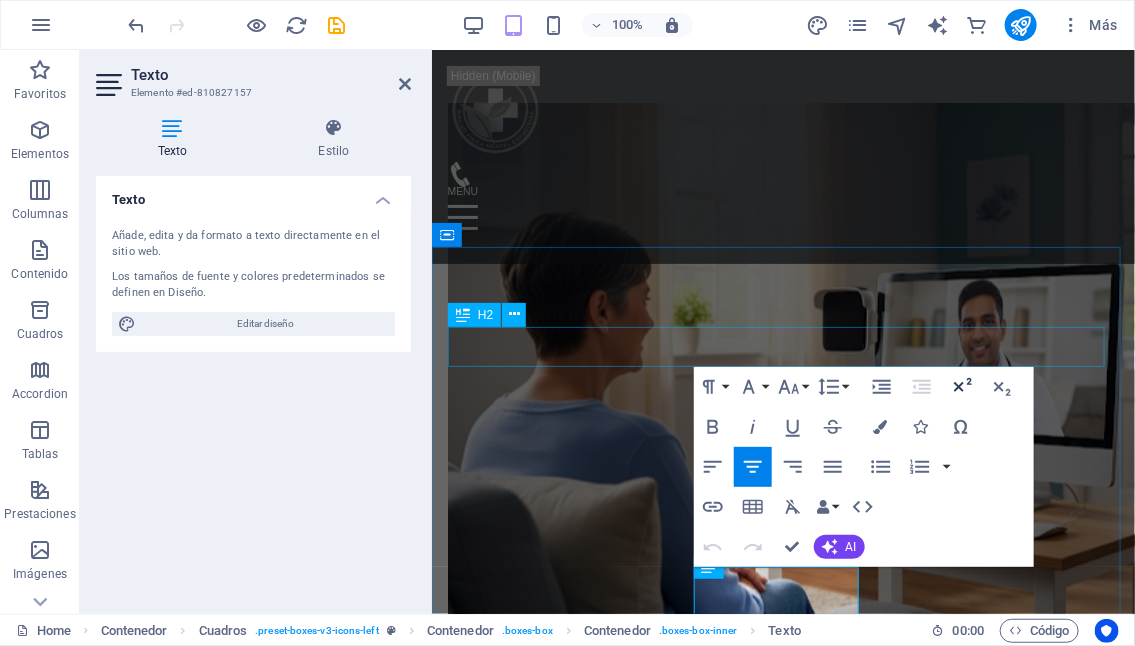 click on "Nuestros Servicios" at bounding box center (782, 1236) 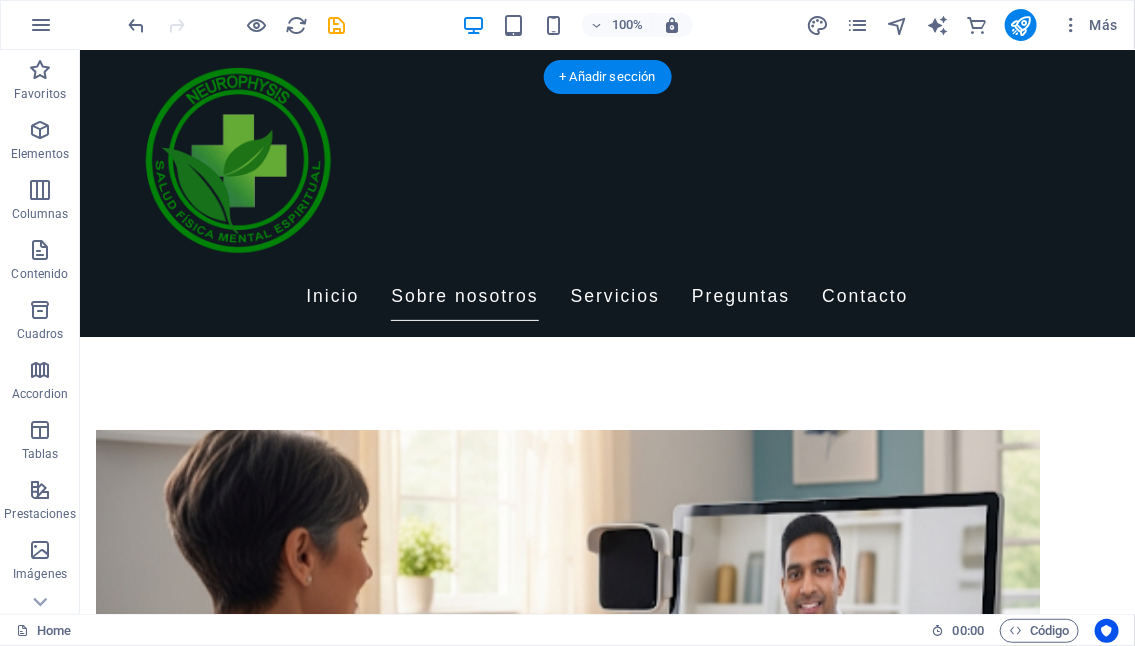 scroll, scrollTop: 568, scrollLeft: 0, axis: vertical 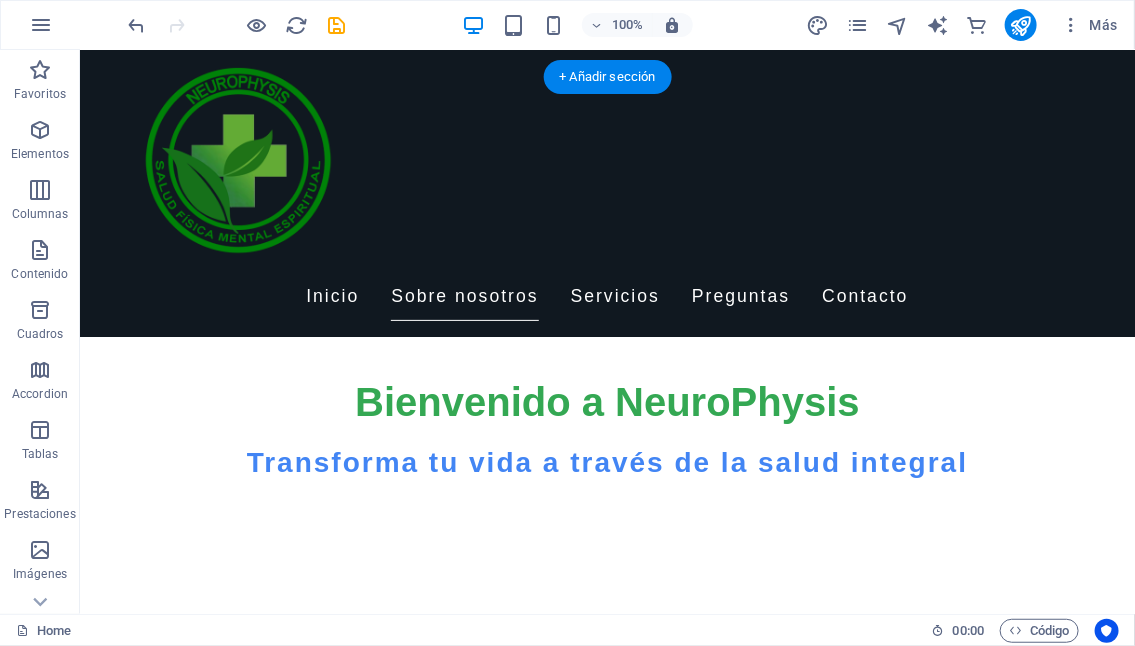 click at bounding box center [567, 953] 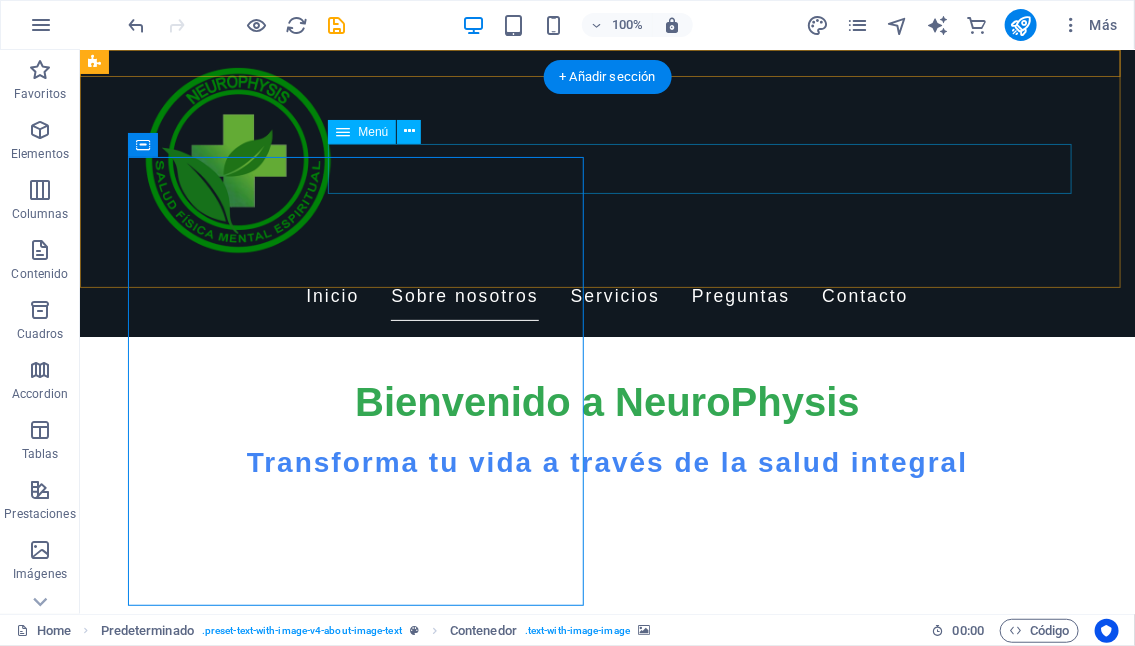 click on "Inicio Sobre nosotros Servicios Preguntas Contacto" at bounding box center (607, 296) 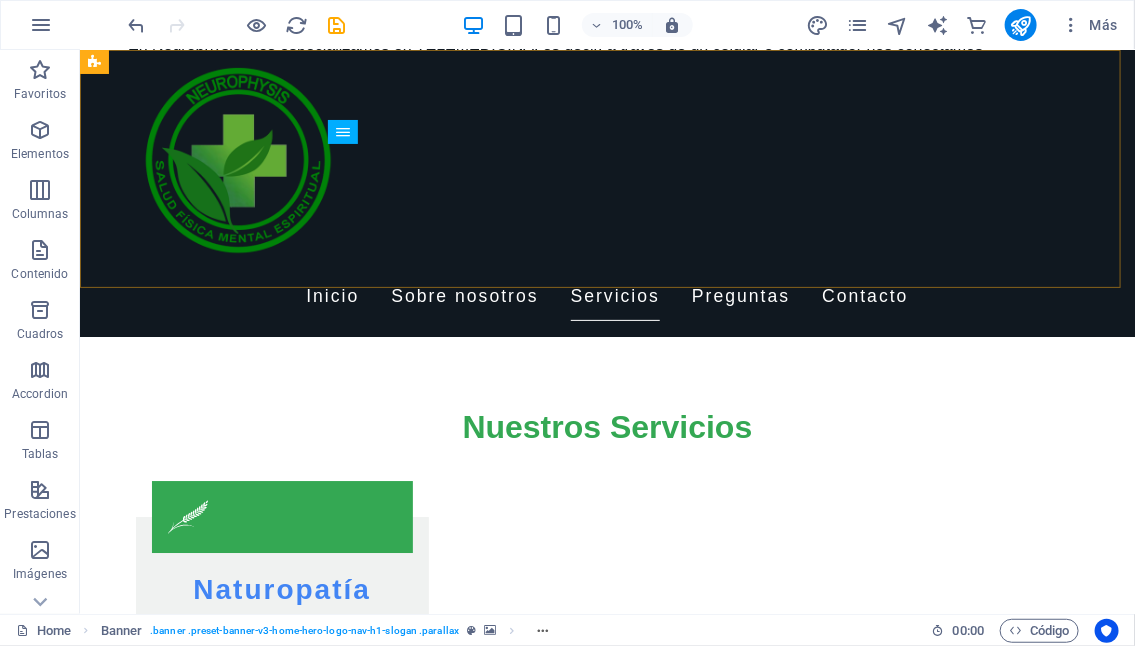 scroll, scrollTop: 1468, scrollLeft: 0, axis: vertical 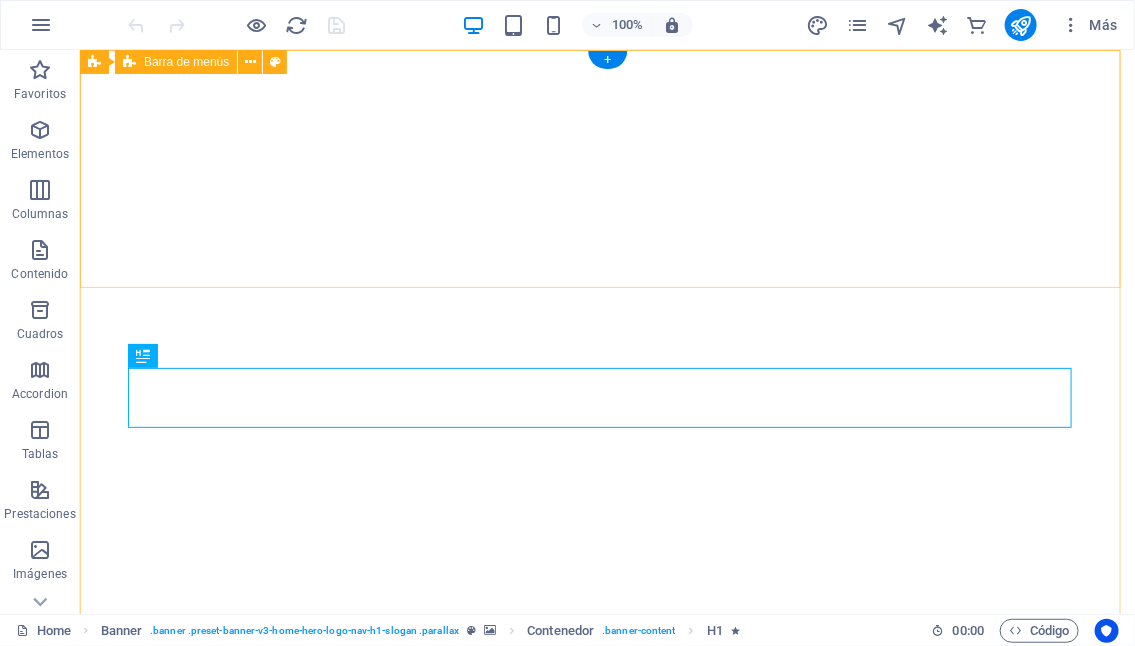click on "Inicio Sobre nosotros Servicios Preguntas Contacto" at bounding box center (606, 764) 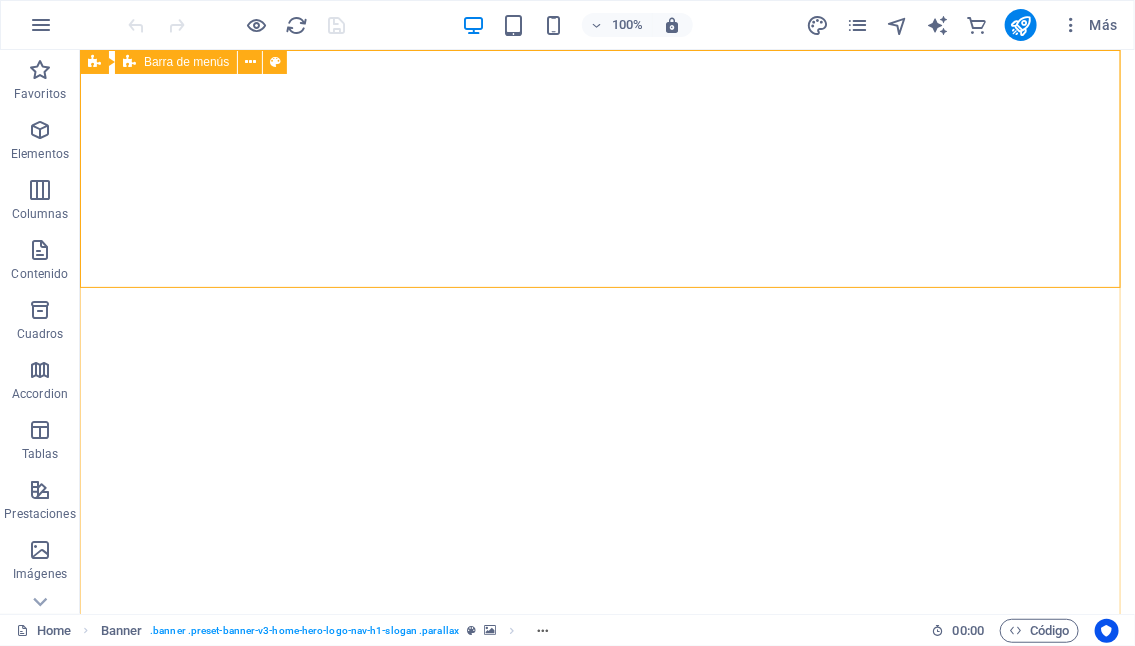 click on "Barra de menús" at bounding box center [186, 62] 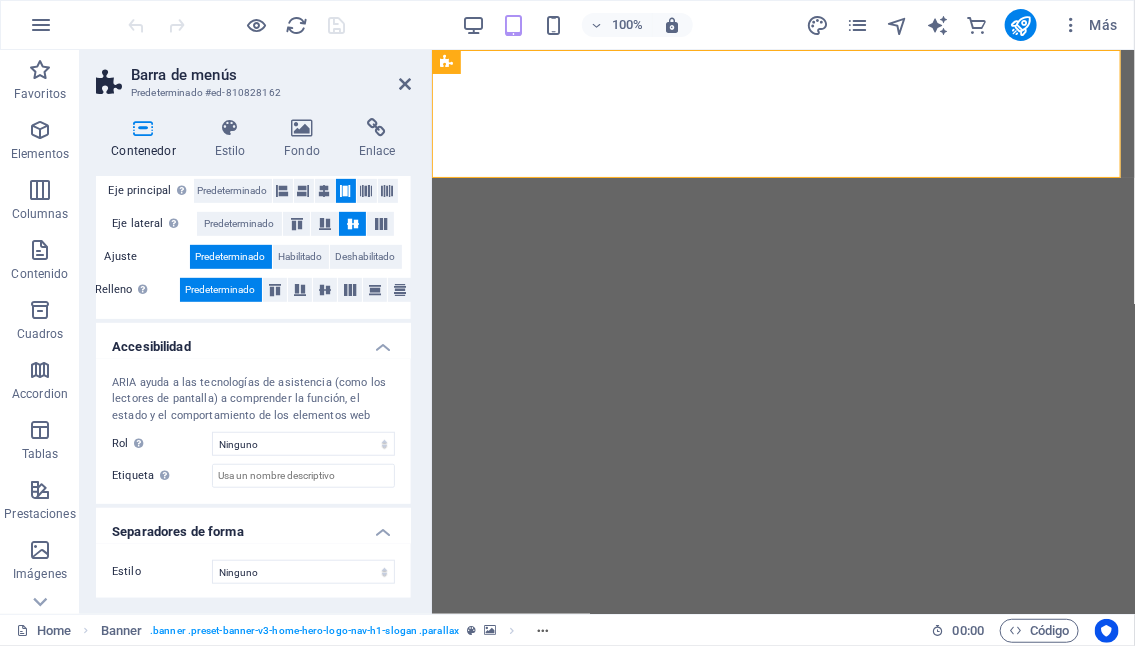 scroll, scrollTop: 0, scrollLeft: 0, axis: both 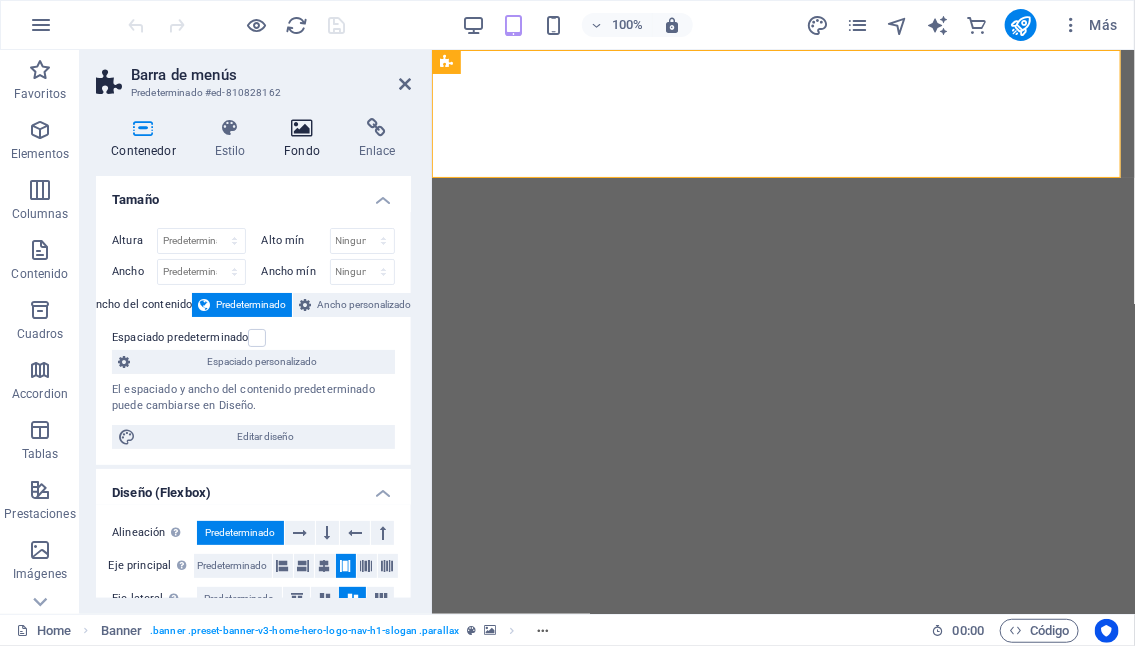 click on "Fondo" at bounding box center [306, 139] 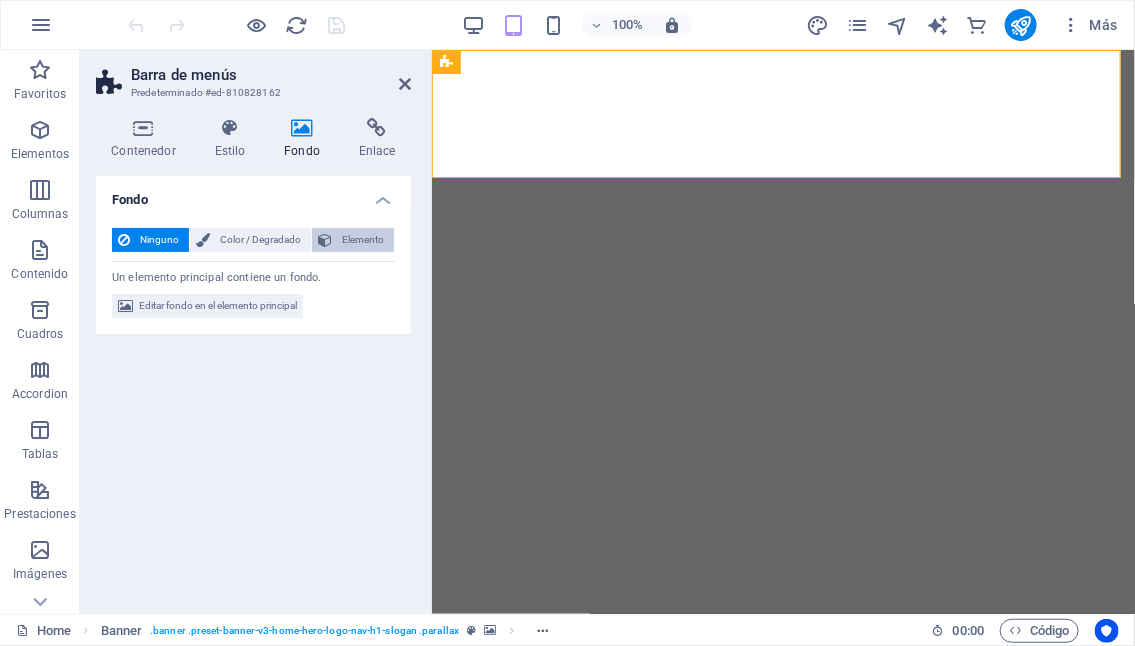 click on "Elemento" at bounding box center [363, 240] 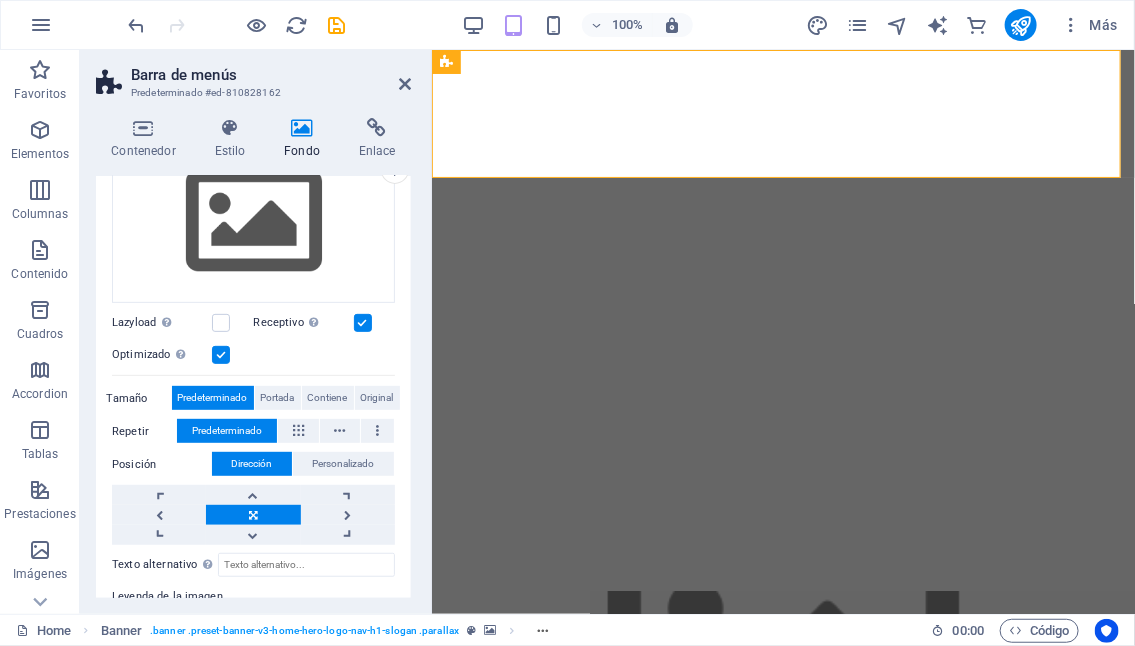scroll, scrollTop: 38, scrollLeft: 0, axis: vertical 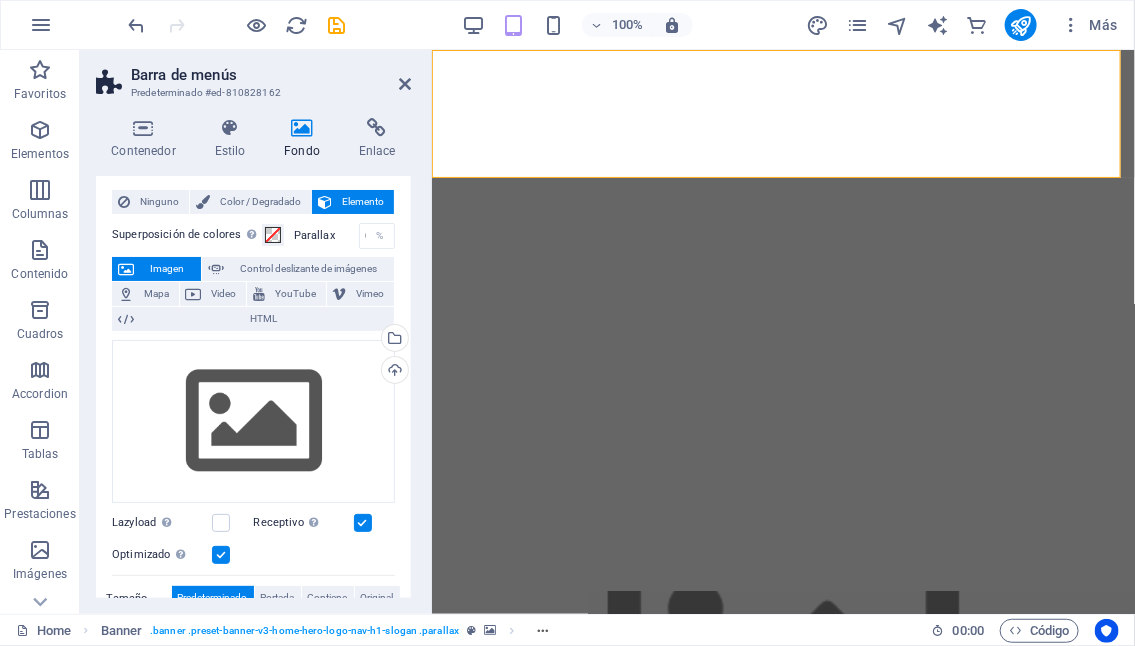 click at bounding box center (-603, 49) 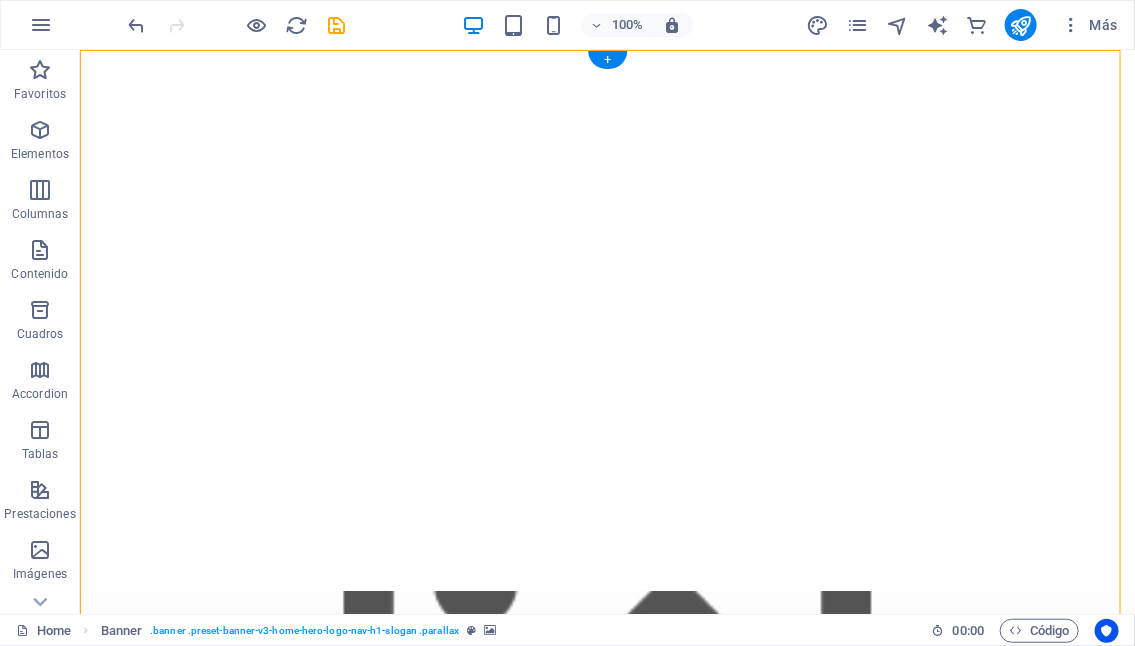 click at bounding box center [606, 654] 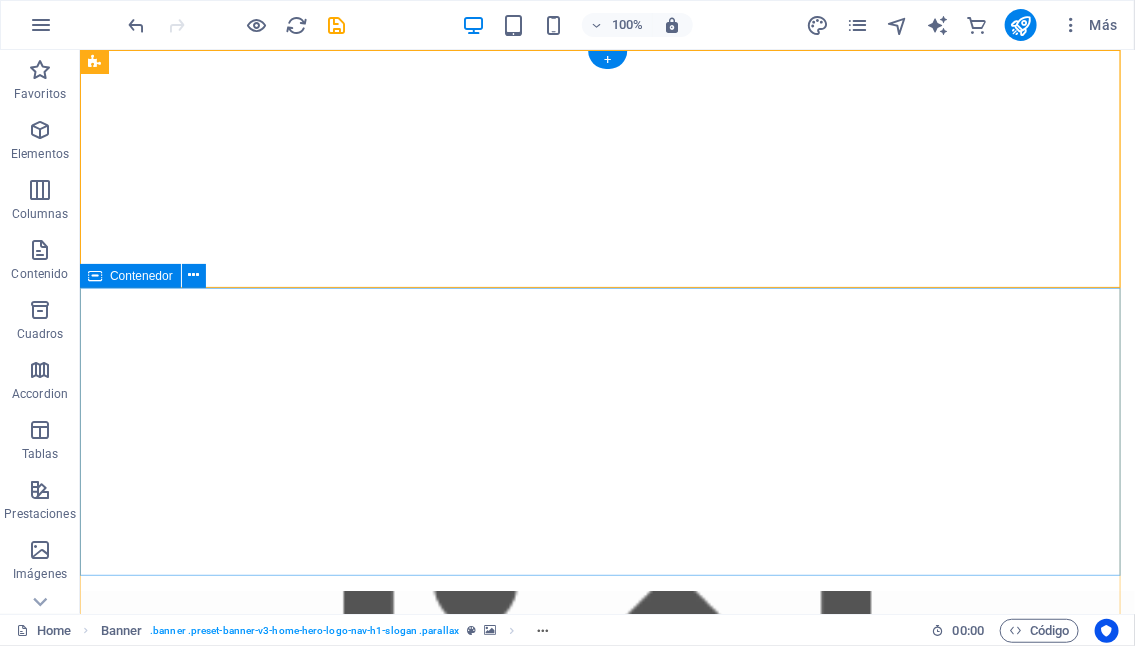 scroll, scrollTop: 100, scrollLeft: 0, axis: vertical 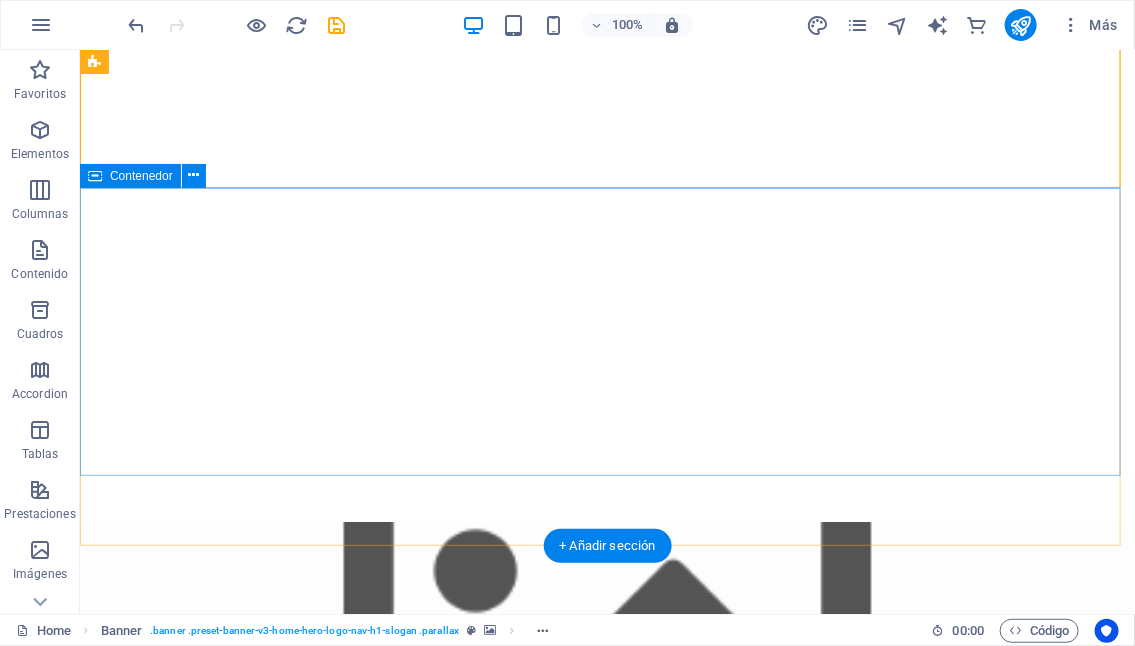 click on "Bienvenido a NeuroPhysis Transforma tu vida a través de la salud integral" at bounding box center [606, 1190] 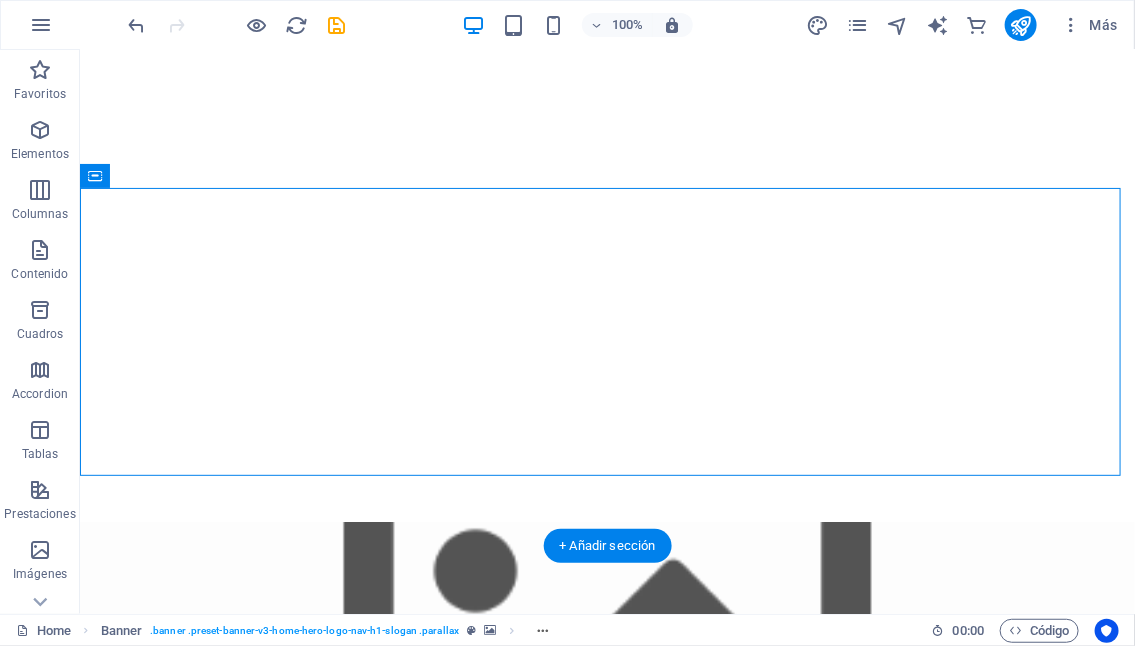 click at bounding box center (-2524, 24) 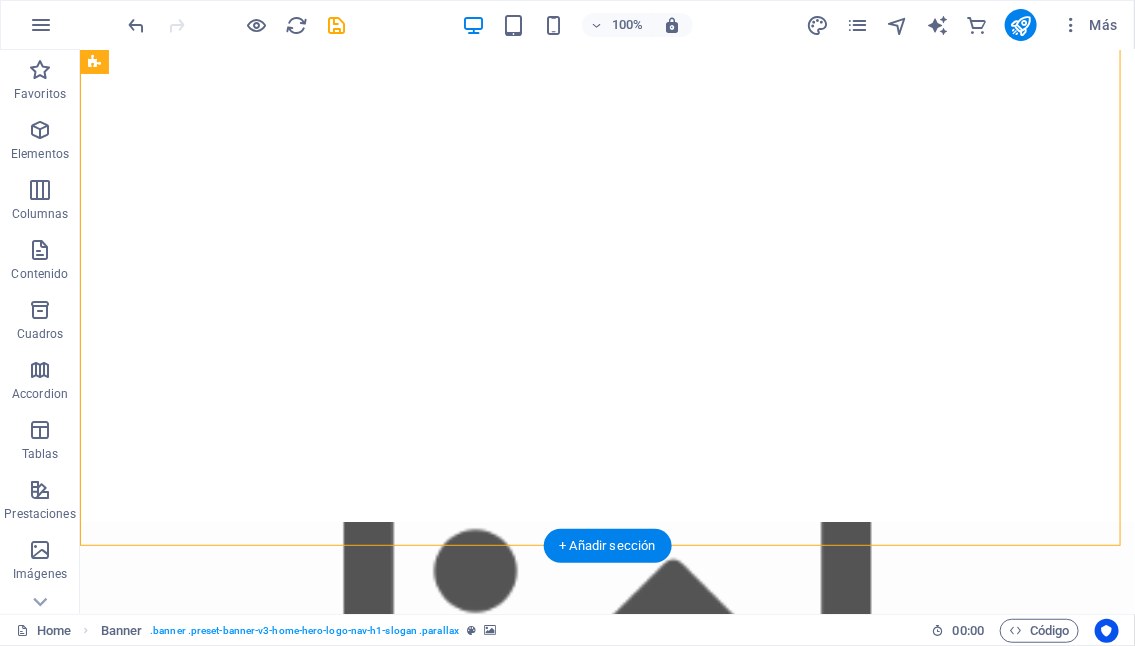 click at bounding box center [-2524, 24] 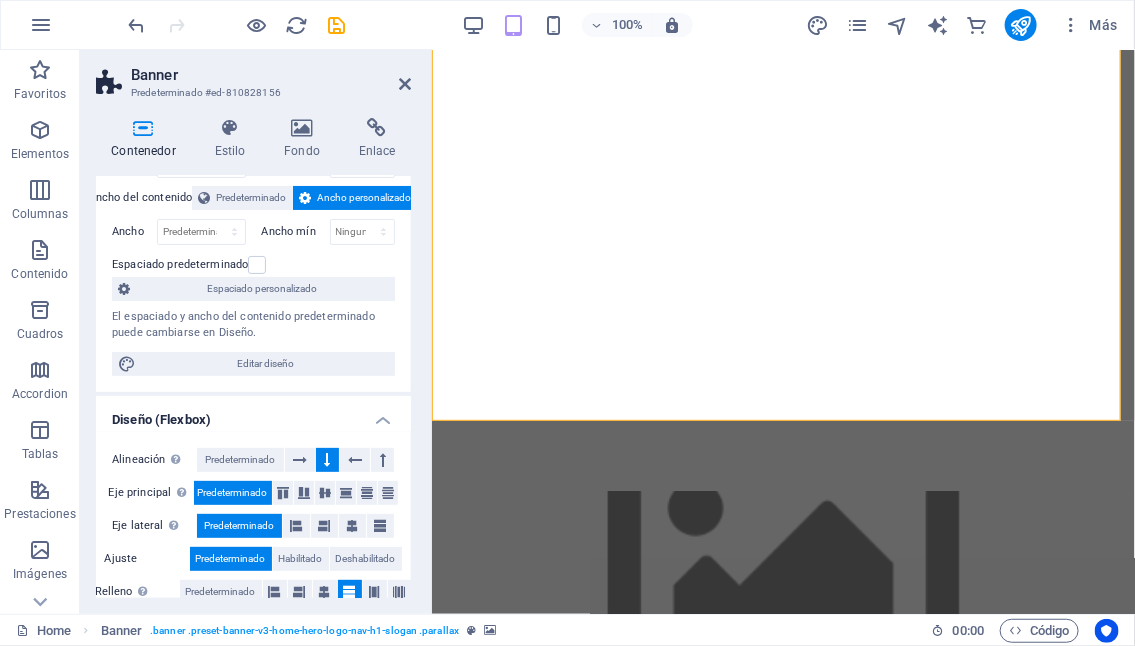 scroll, scrollTop: 0, scrollLeft: 0, axis: both 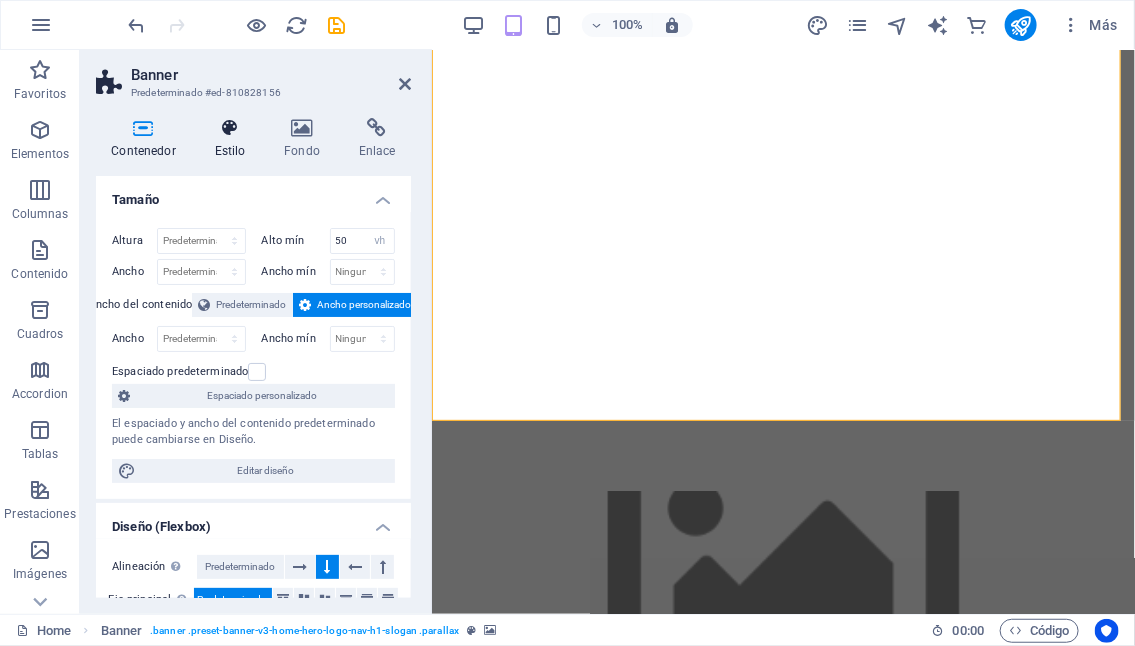 click at bounding box center (230, 128) 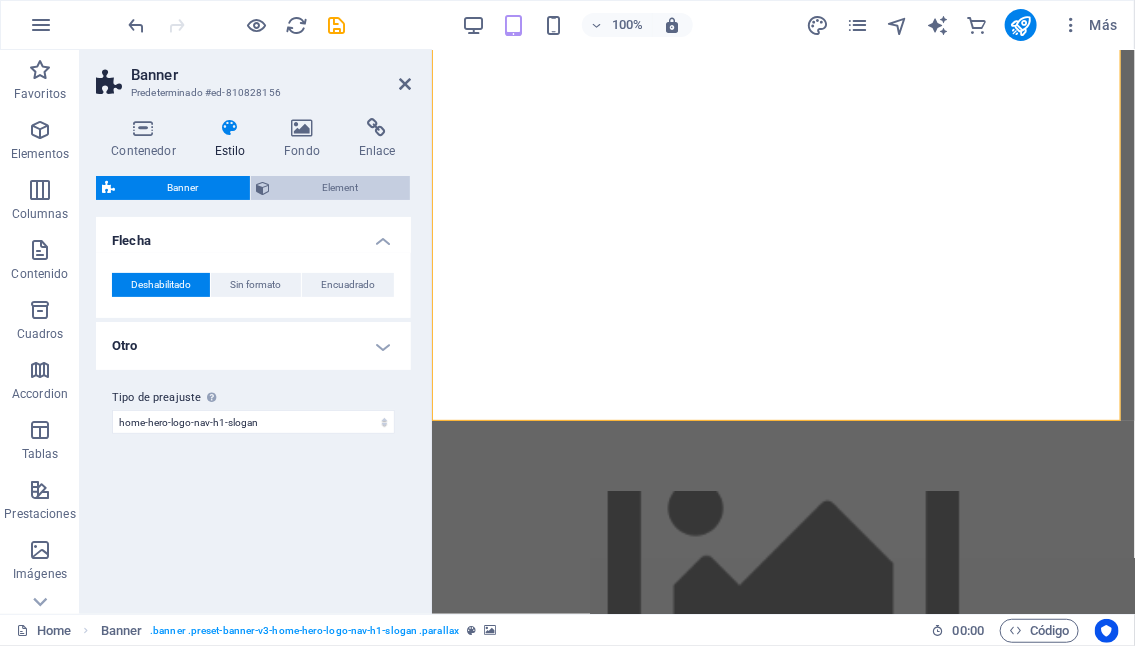 click on "Element" at bounding box center (341, 188) 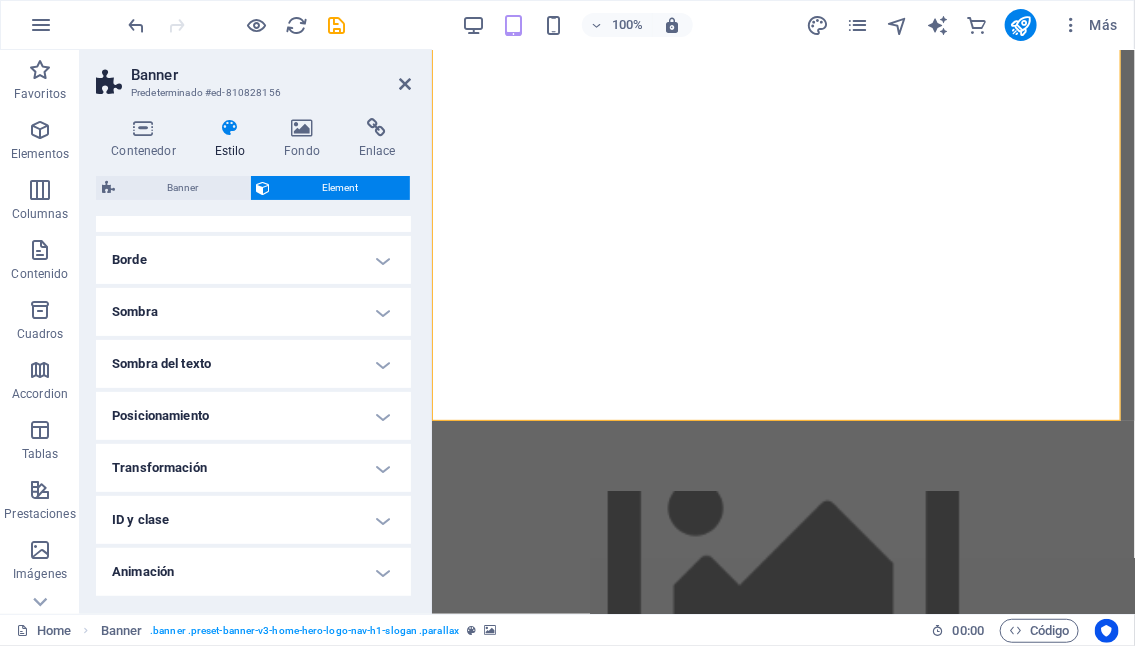 scroll, scrollTop: 249, scrollLeft: 0, axis: vertical 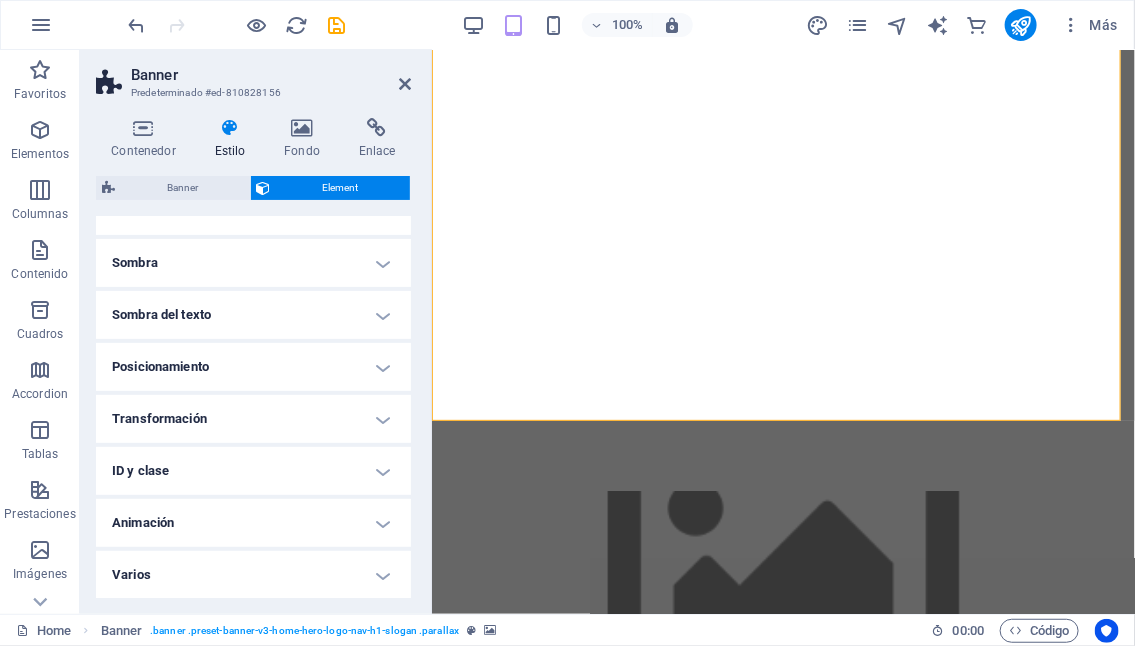 click on "Animación" at bounding box center [253, 523] 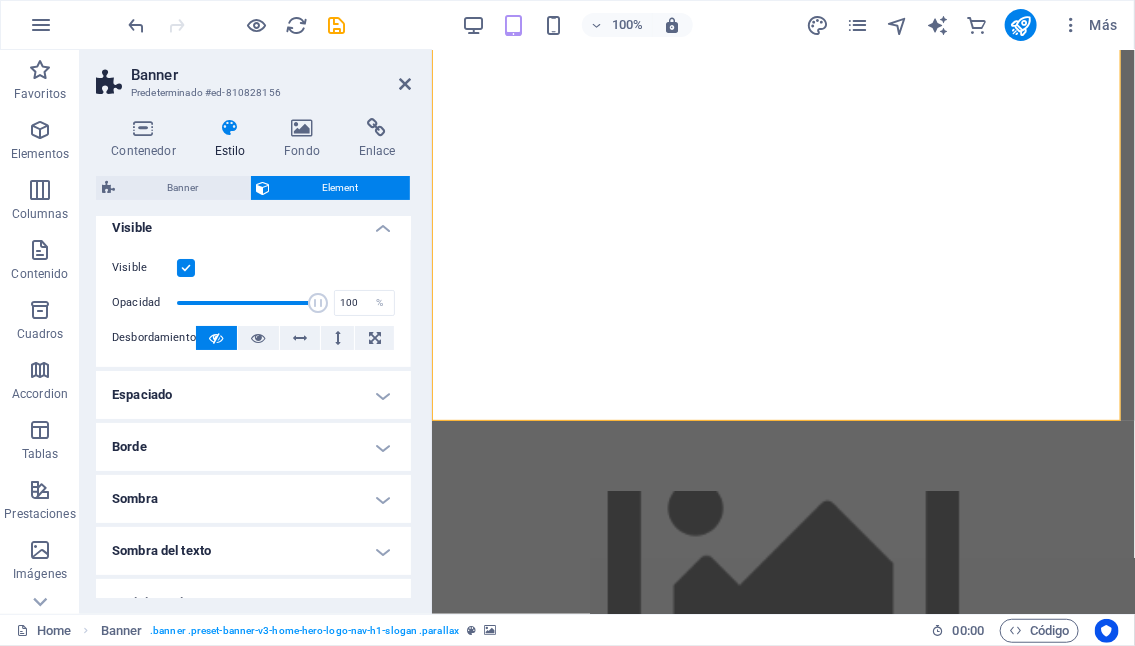 scroll, scrollTop: 0, scrollLeft: 0, axis: both 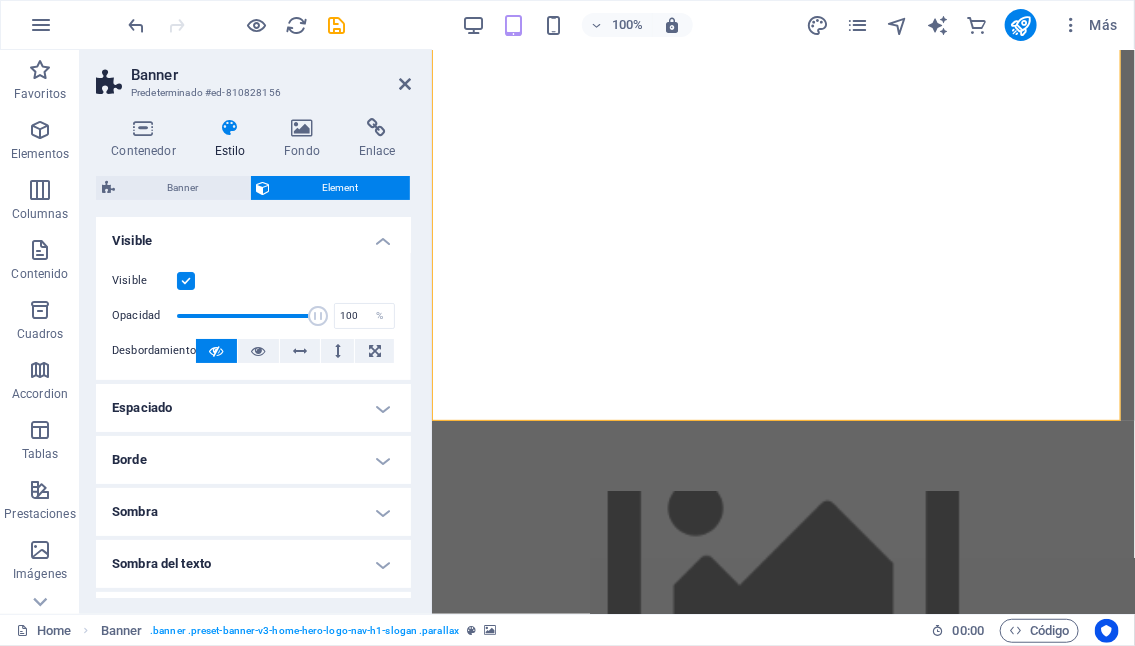 click on "Visible" at bounding box center [253, 235] 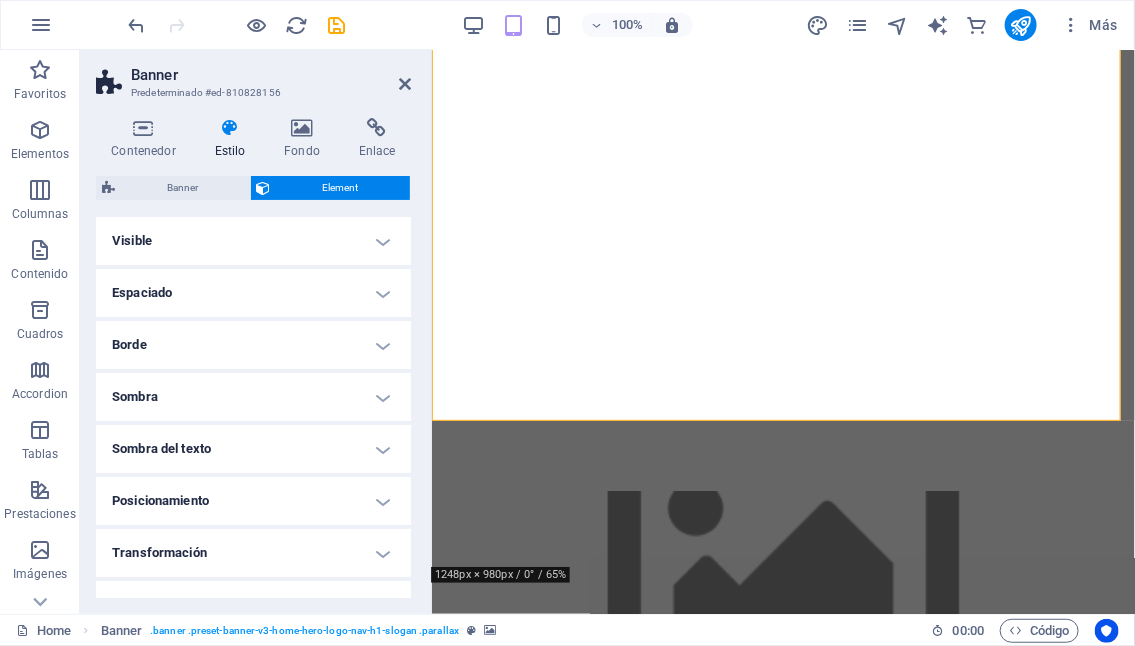 click at bounding box center (782, 554) 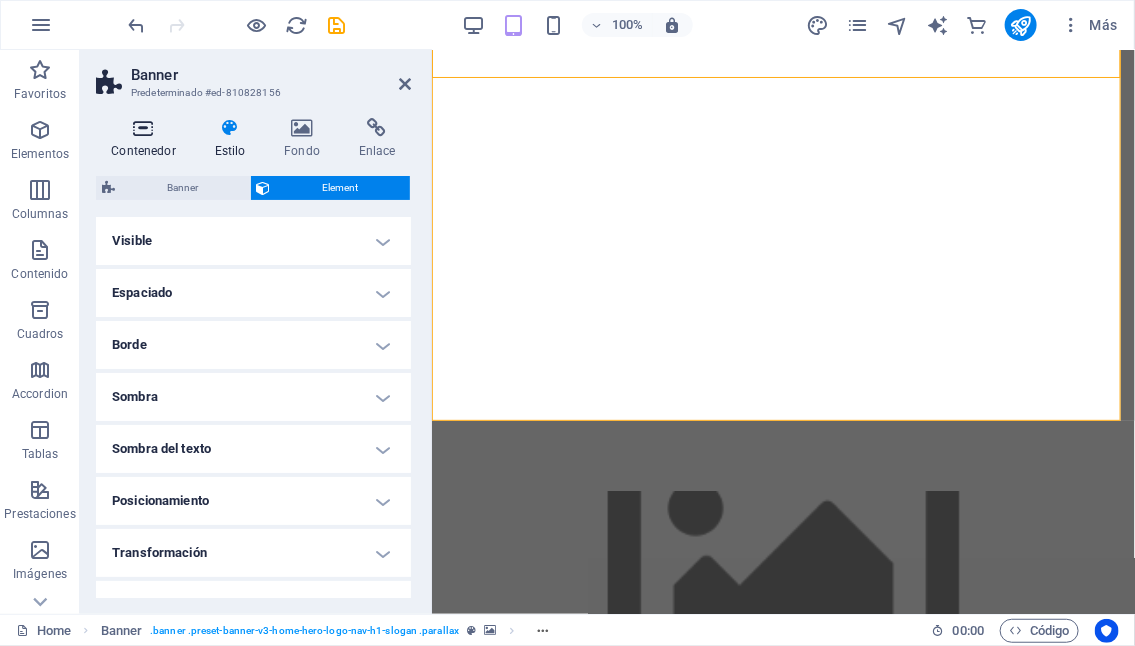 click at bounding box center (143, 128) 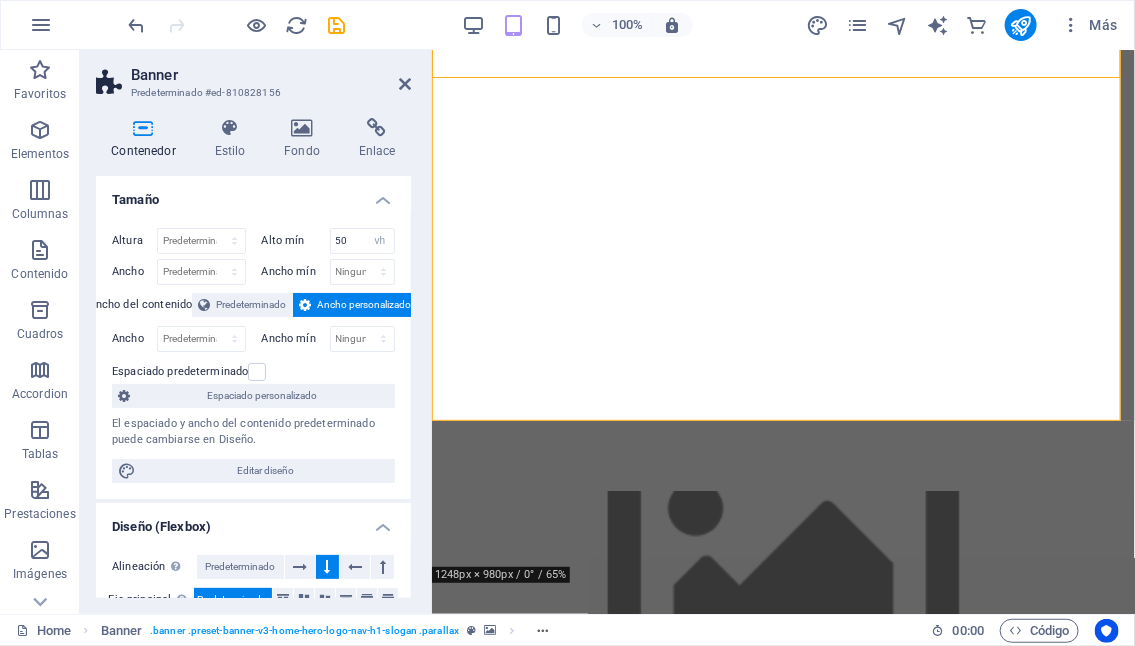 click at bounding box center [782, 554] 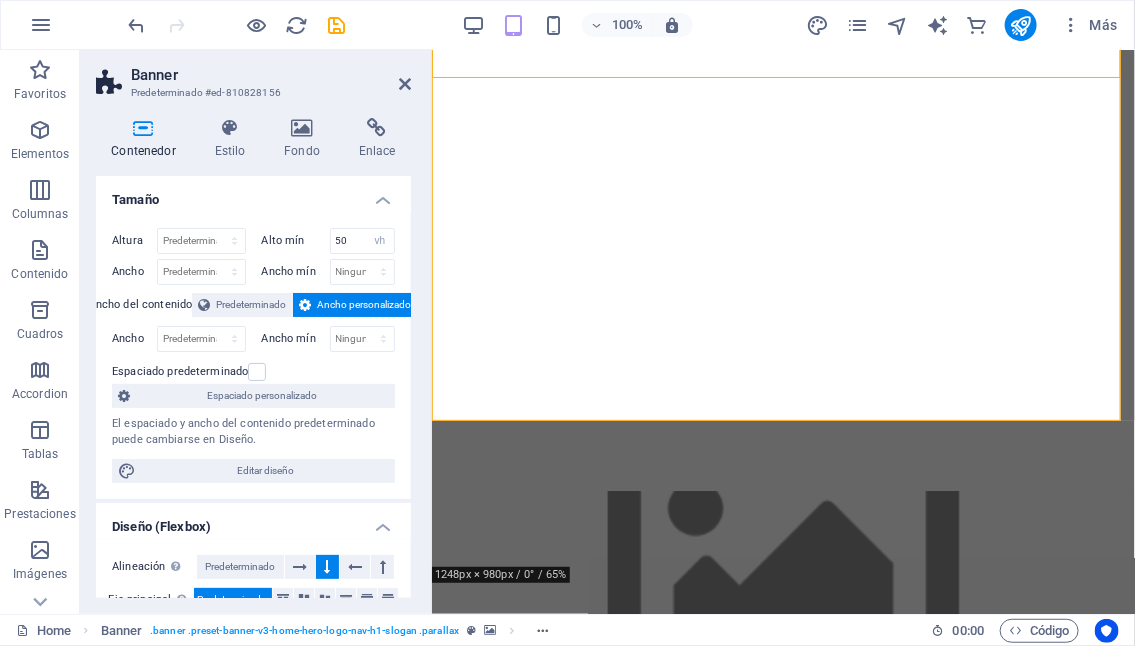 click at bounding box center [782, 554] 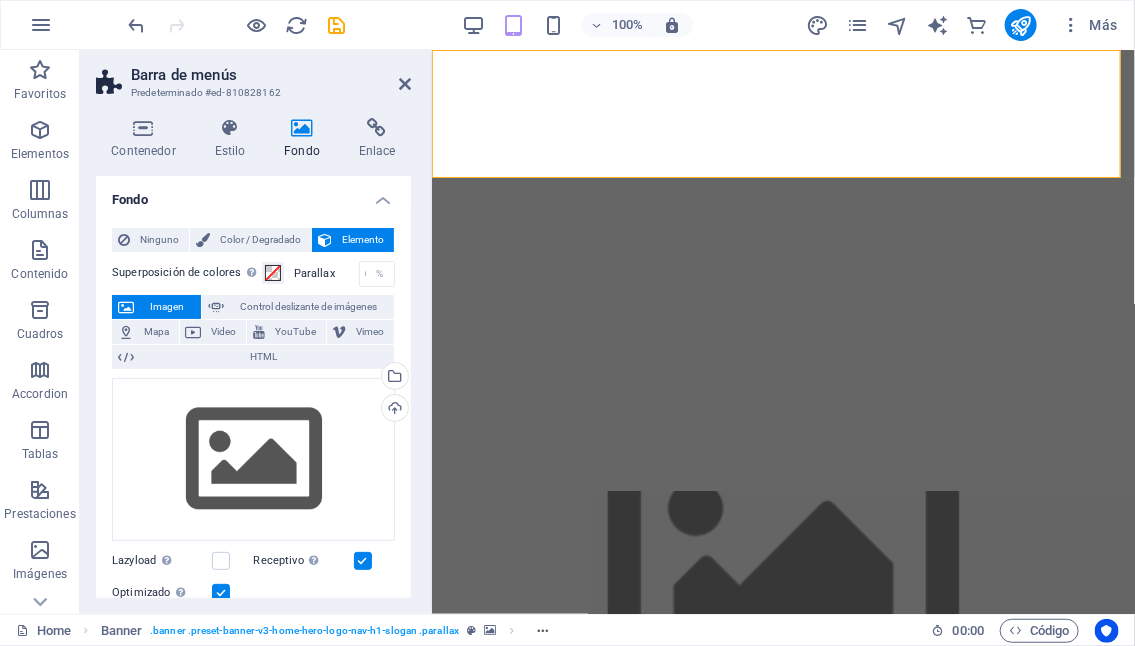 scroll, scrollTop: 0, scrollLeft: 0, axis: both 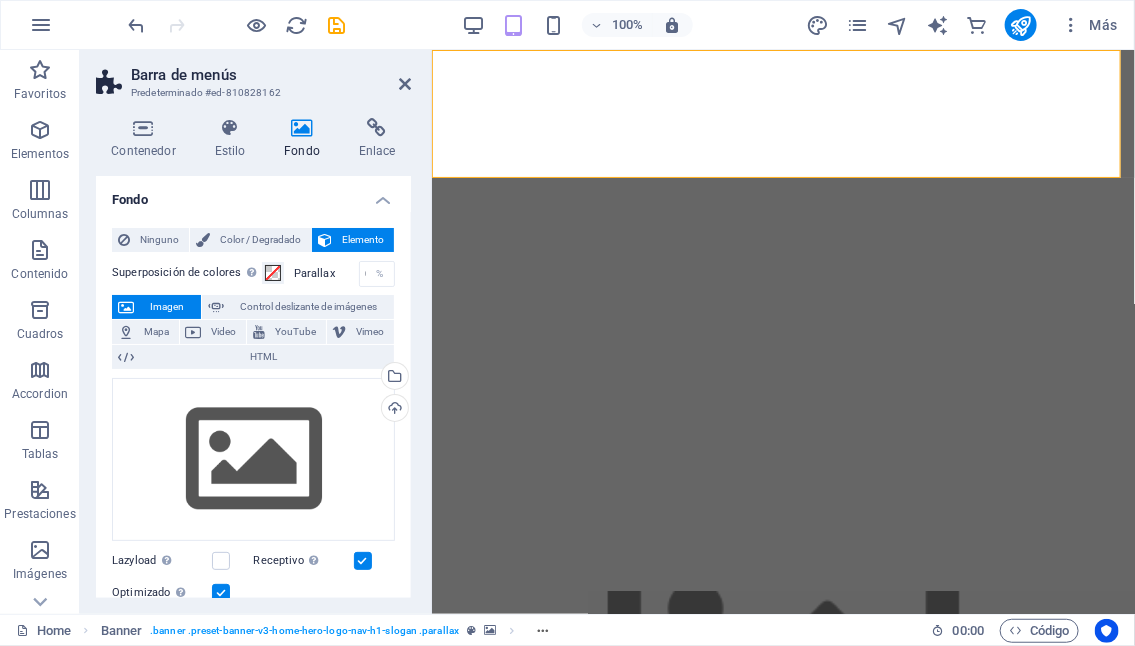 click at bounding box center [782, 654] 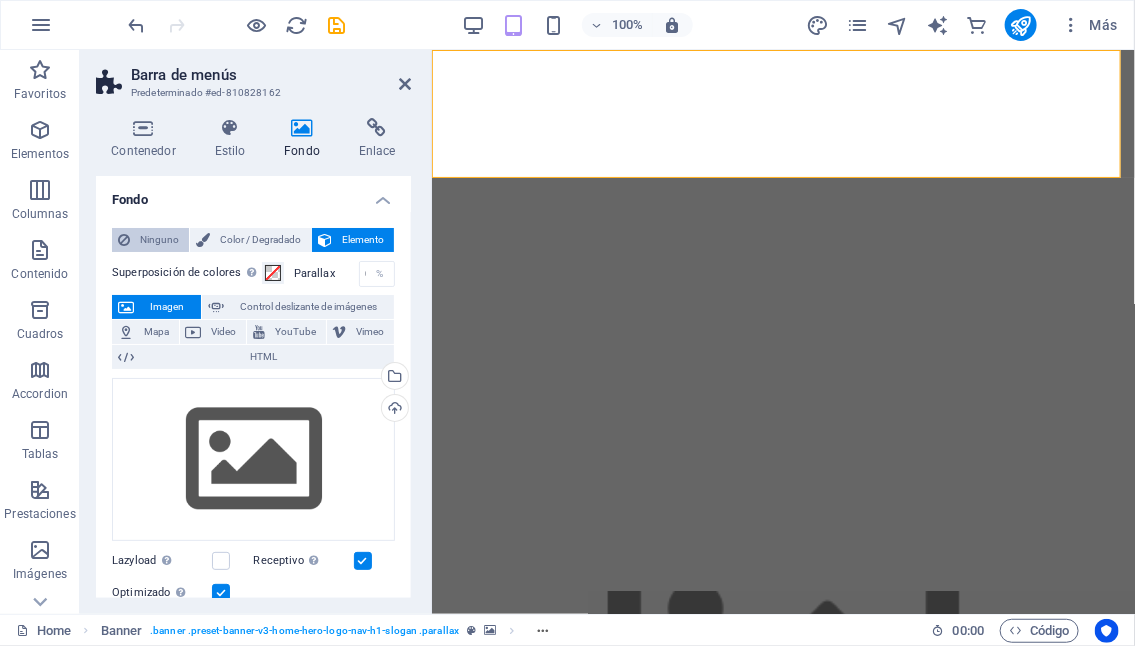 click on "Ninguno" at bounding box center (159, 240) 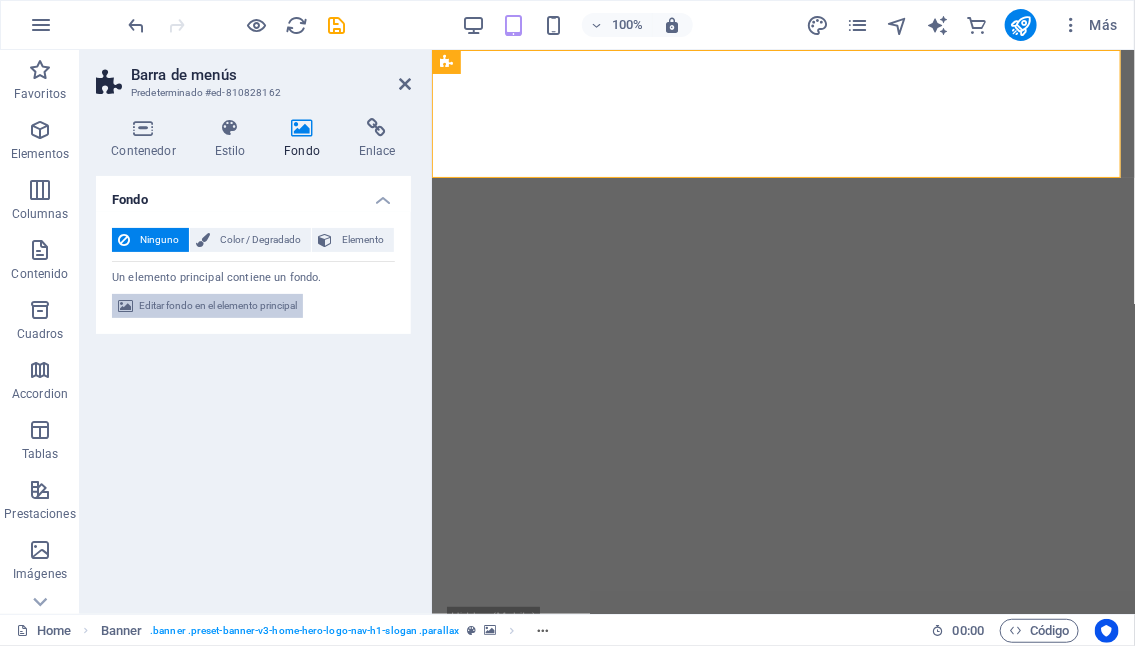 click on "Editar fondo en el elemento principal" at bounding box center (218, 306) 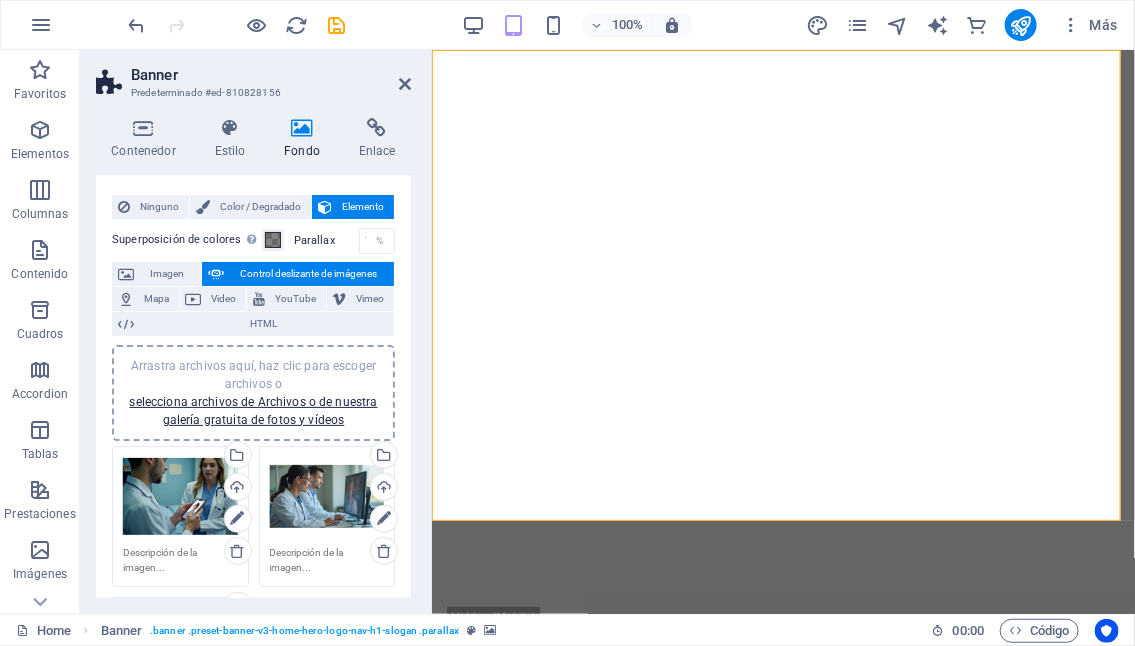 scroll, scrollTop: 38, scrollLeft: 0, axis: vertical 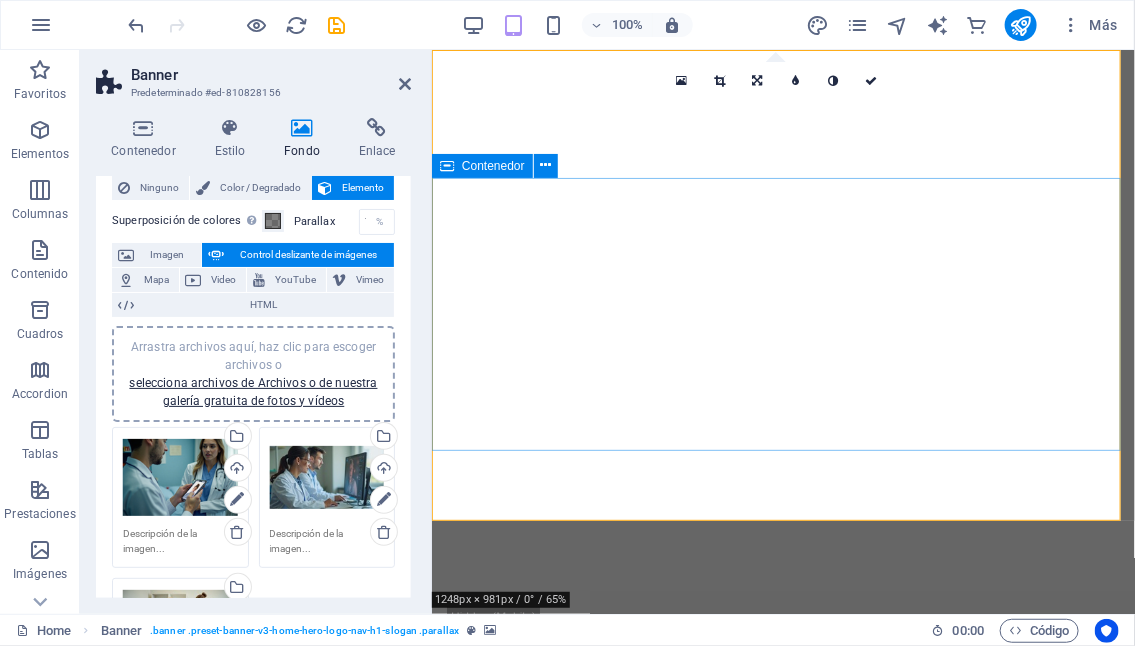 click on "Bienvenido a NeuroPhysis Transforma tu vida a través de la salud integral" at bounding box center (782, 940) 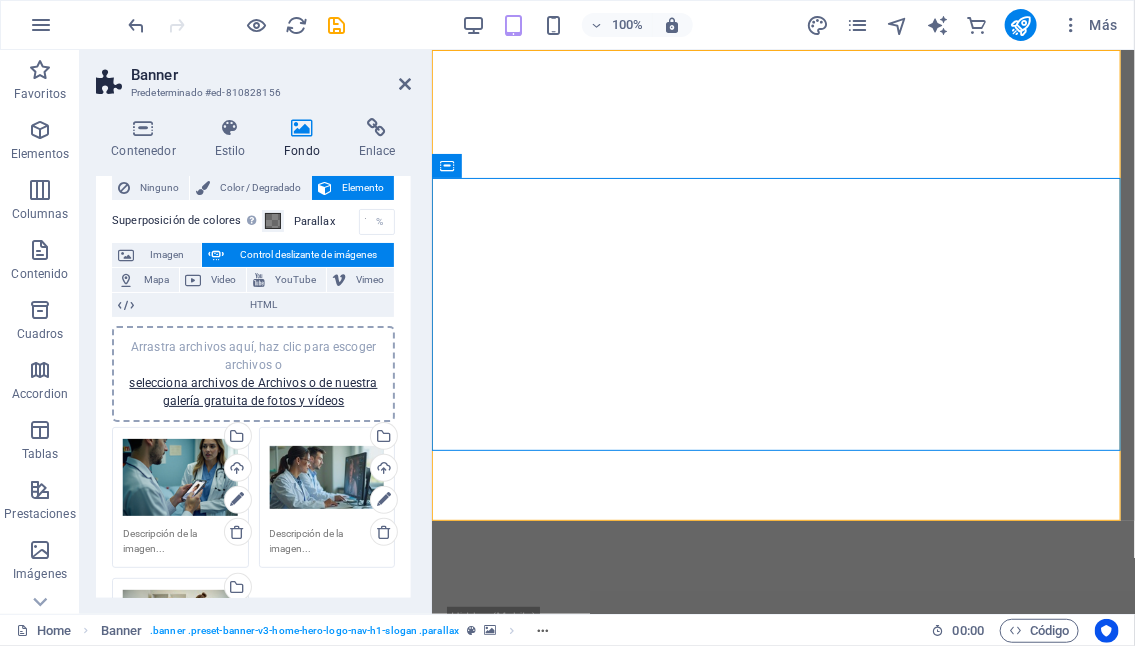 scroll, scrollTop: 152, scrollLeft: 0, axis: vertical 